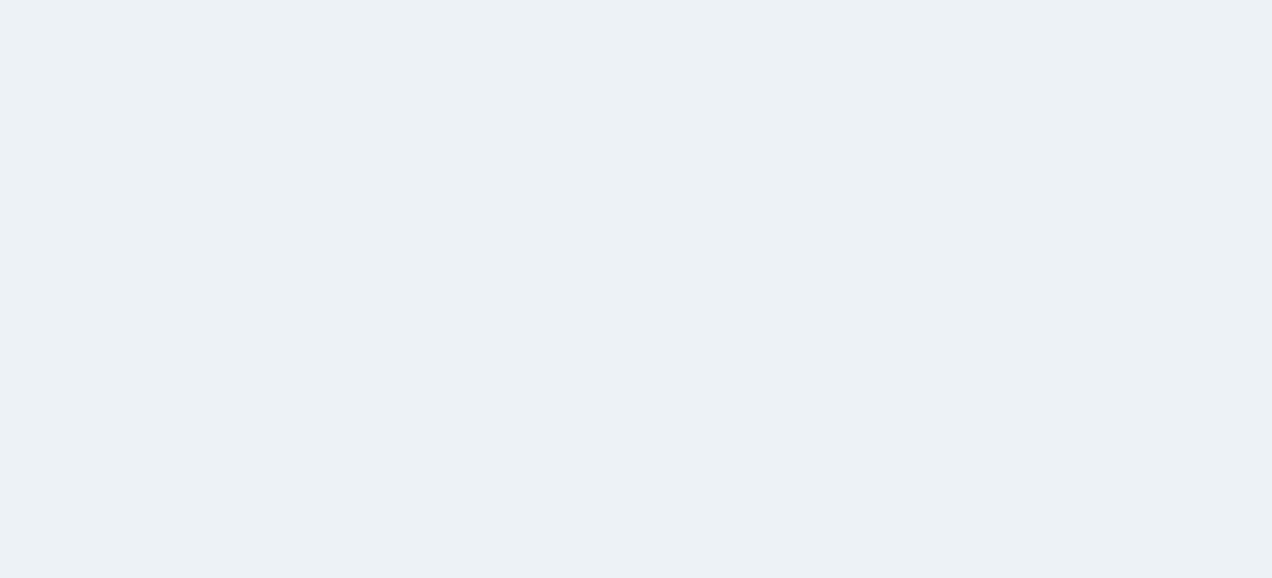 scroll, scrollTop: 0, scrollLeft: 0, axis: both 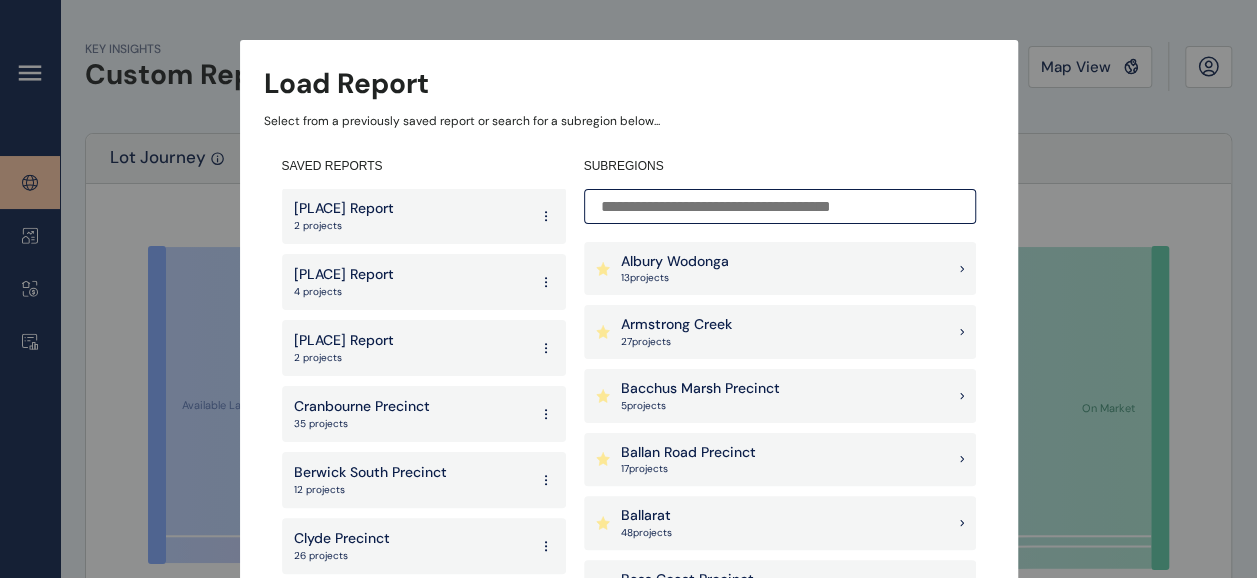 click on "[PLACE] Report" at bounding box center (344, 275) 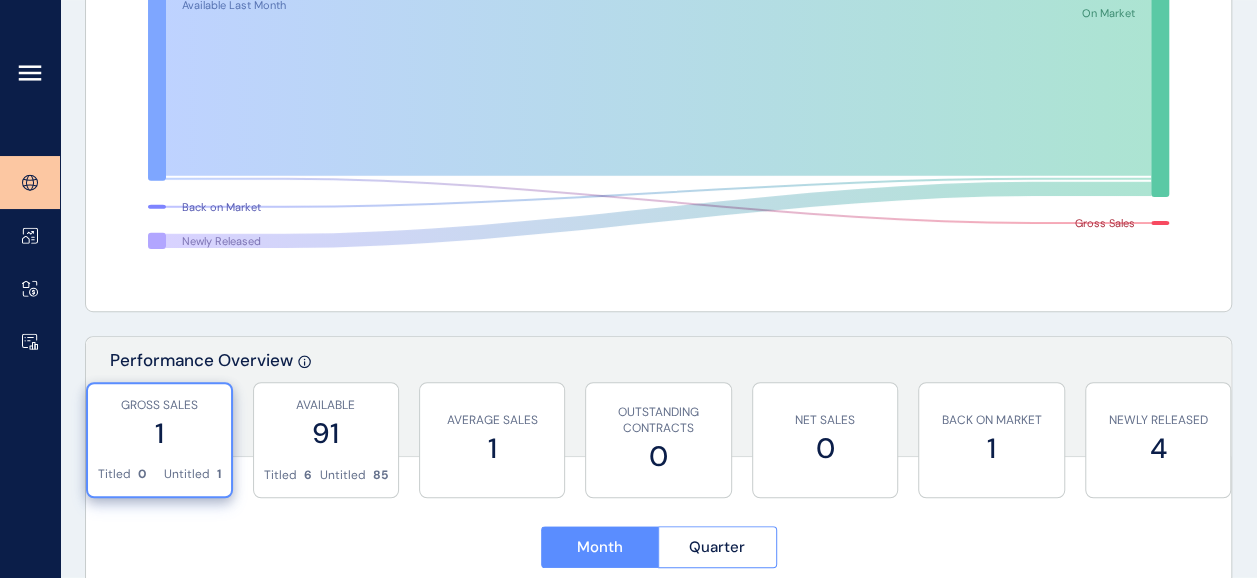 scroll, scrollTop: 518, scrollLeft: 0, axis: vertical 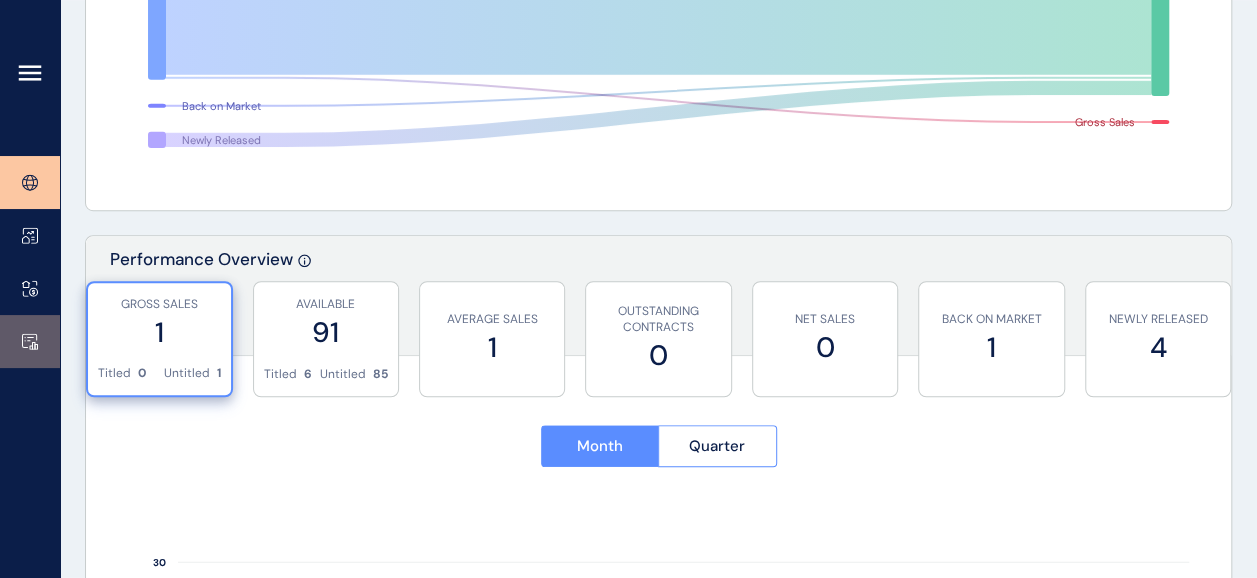 click 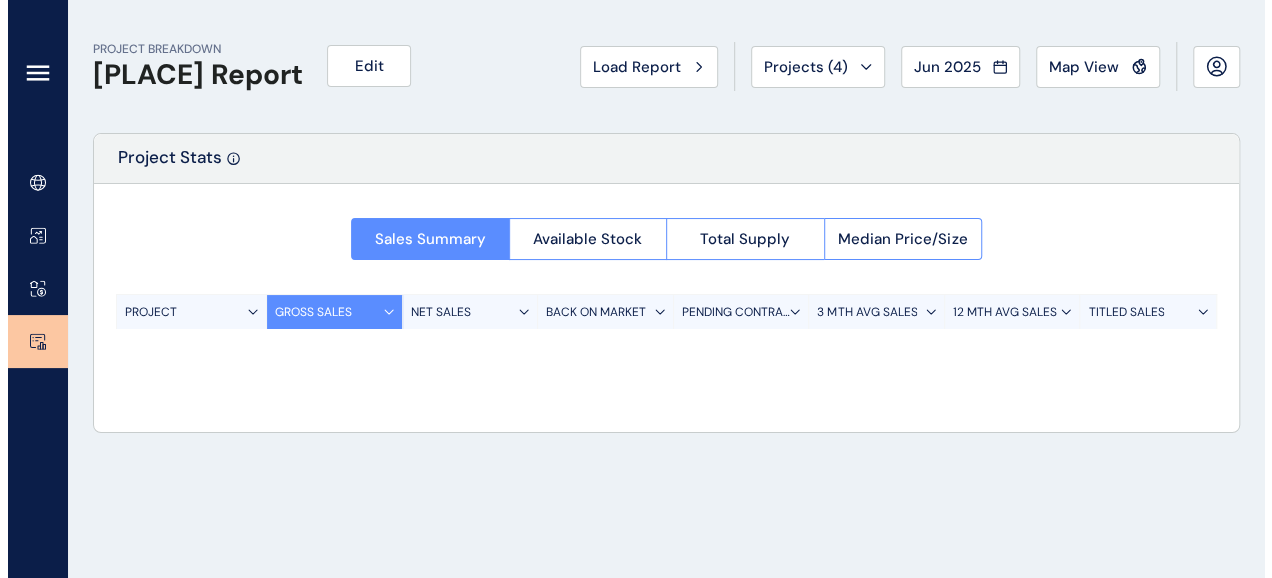 scroll, scrollTop: 0, scrollLeft: 0, axis: both 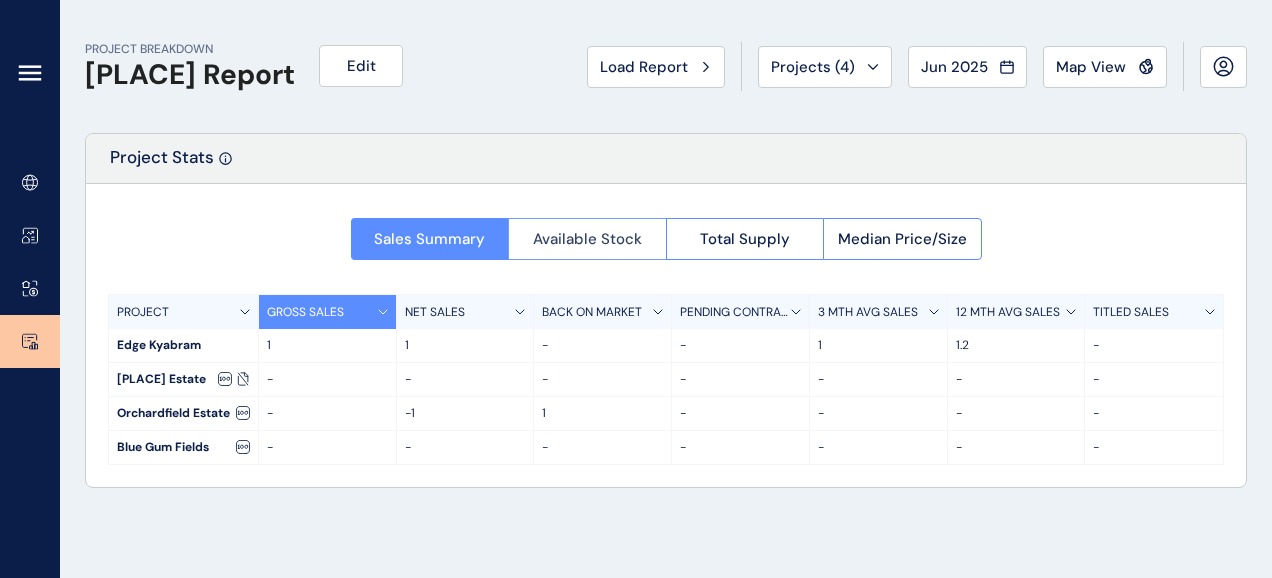 click on "Available Stock" at bounding box center [587, 239] 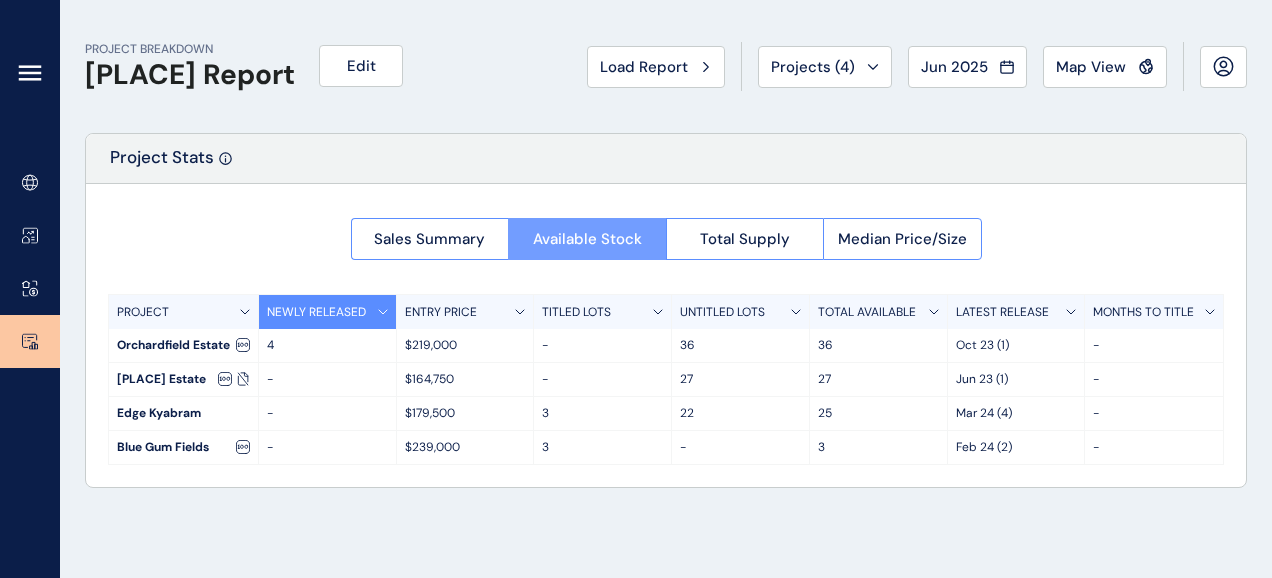 type 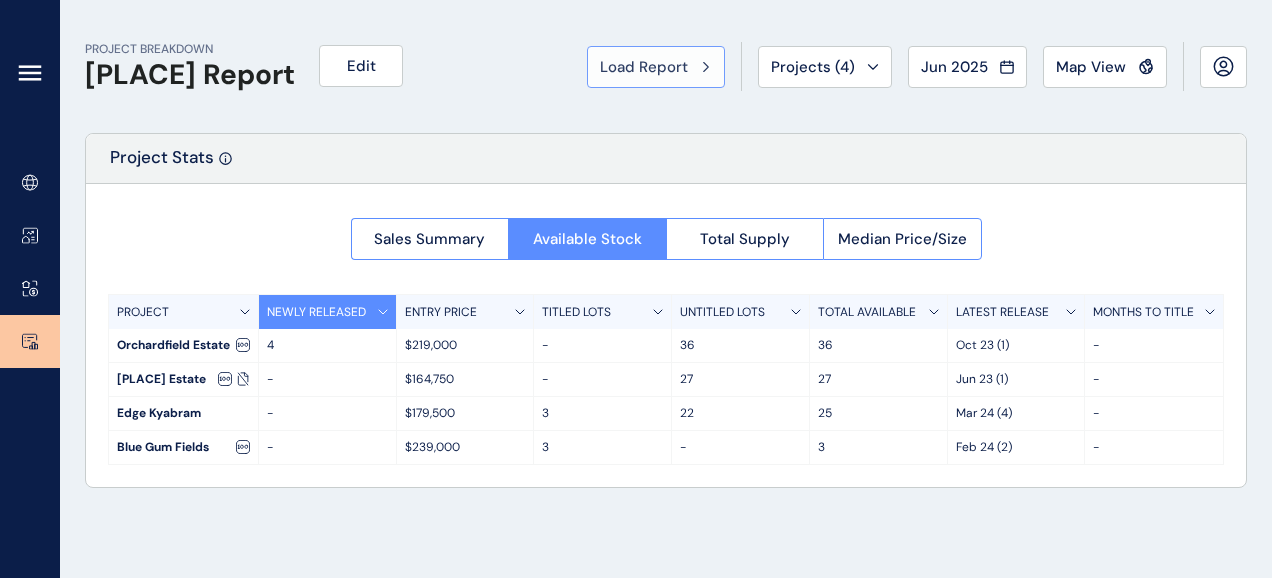 click on "Load Report" at bounding box center [644, 67] 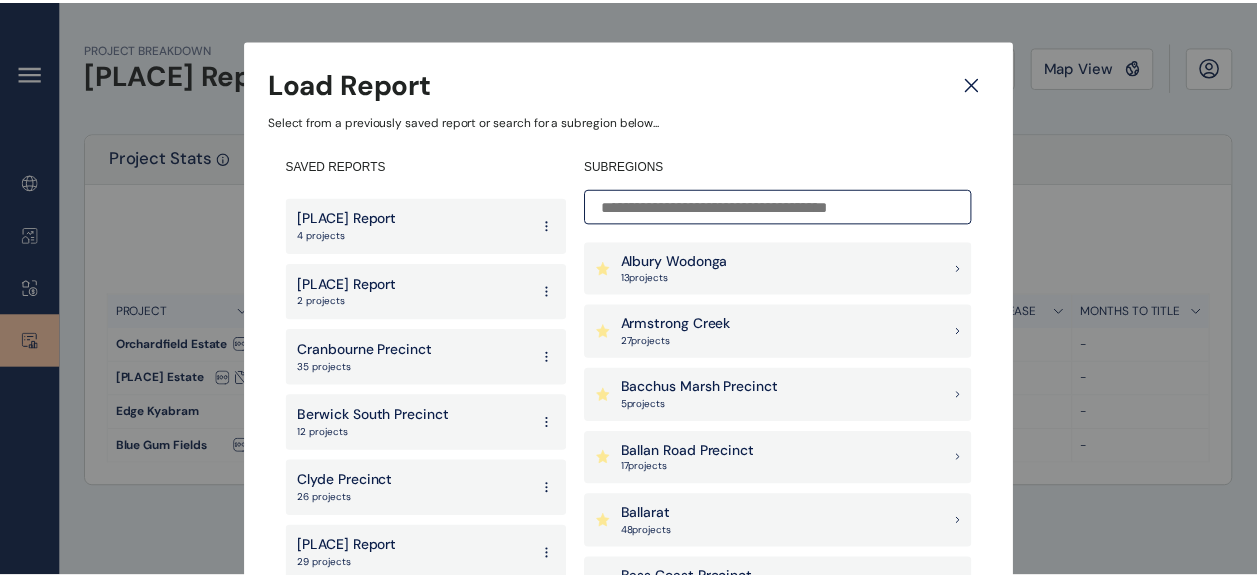 scroll, scrollTop: 857, scrollLeft: 0, axis: vertical 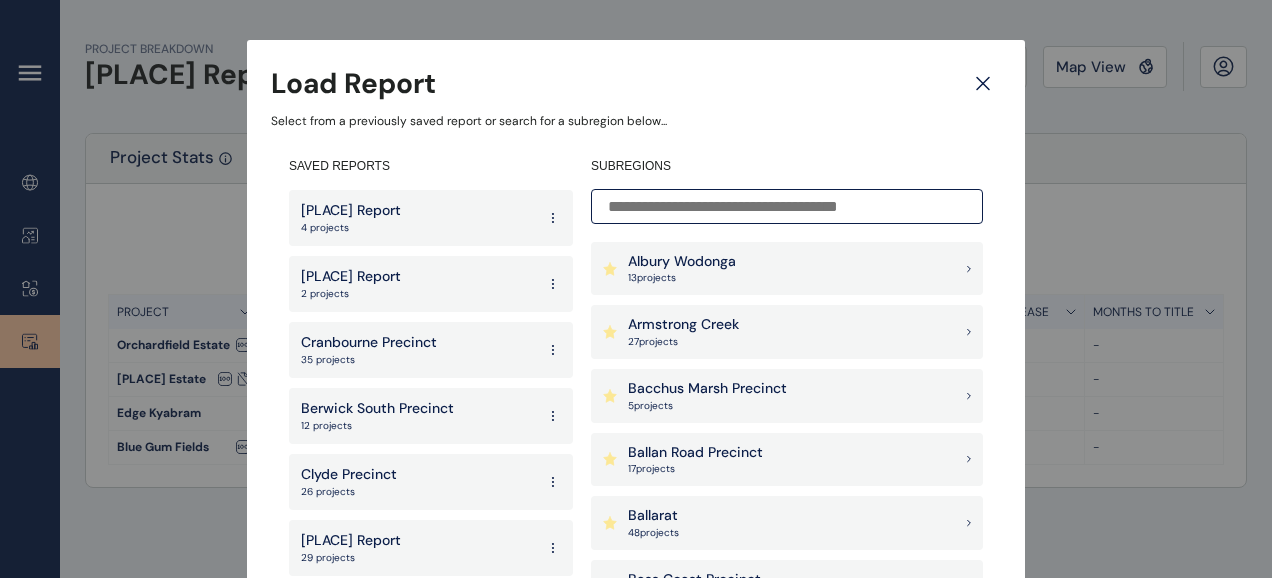 click on "[PLACE] Report 2 projects" at bounding box center [431, 284] 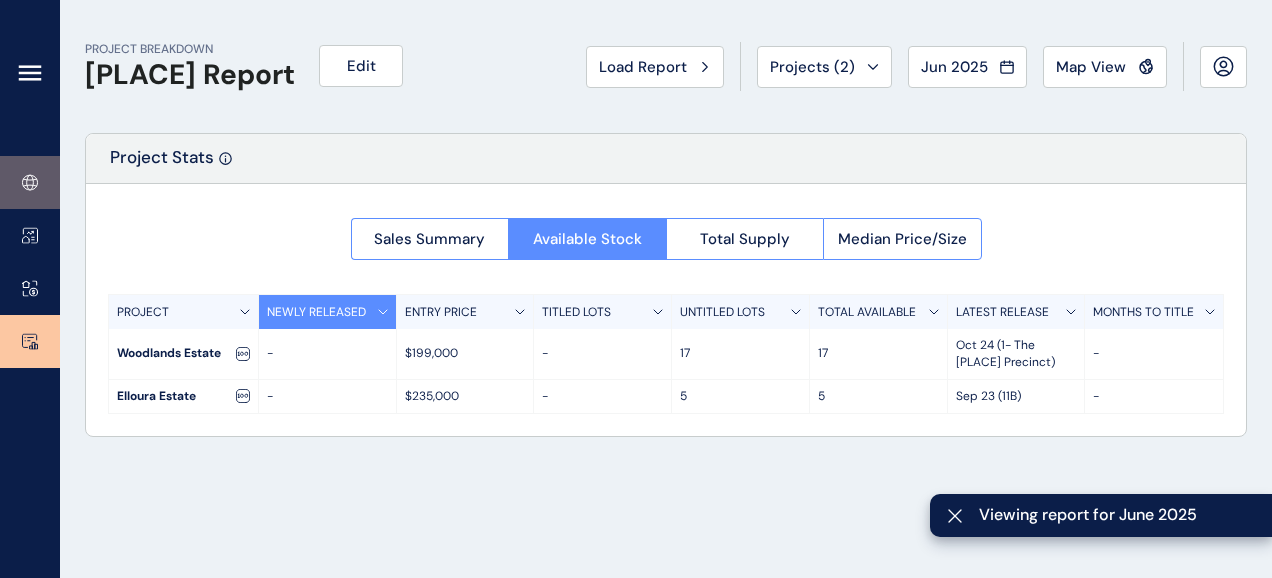 click at bounding box center (30, 182) 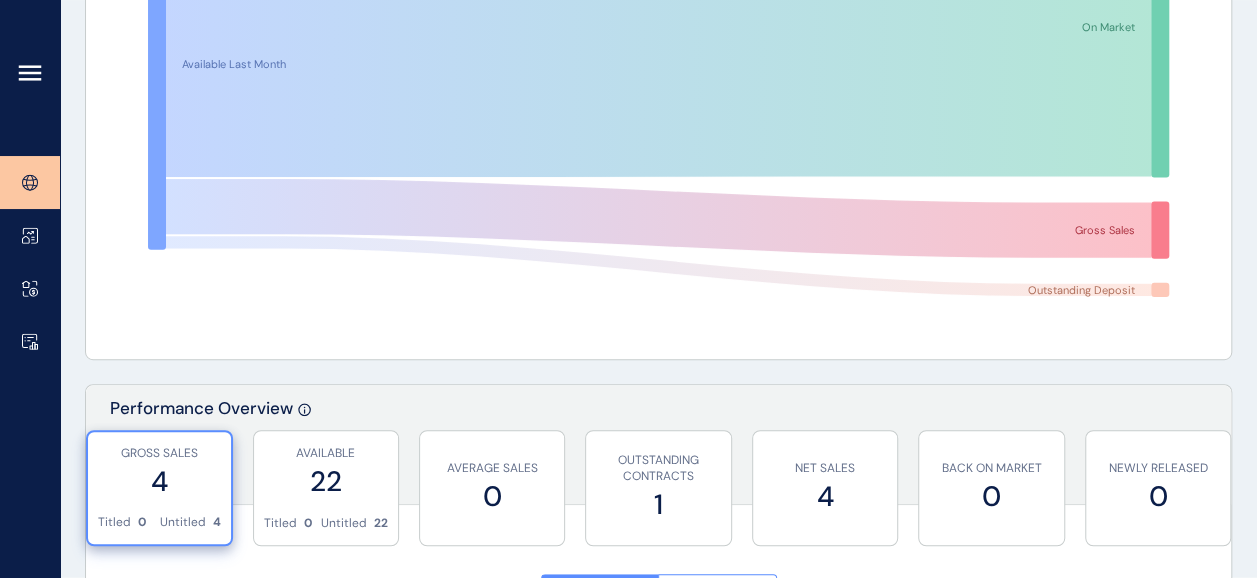 scroll, scrollTop: 381, scrollLeft: 0, axis: vertical 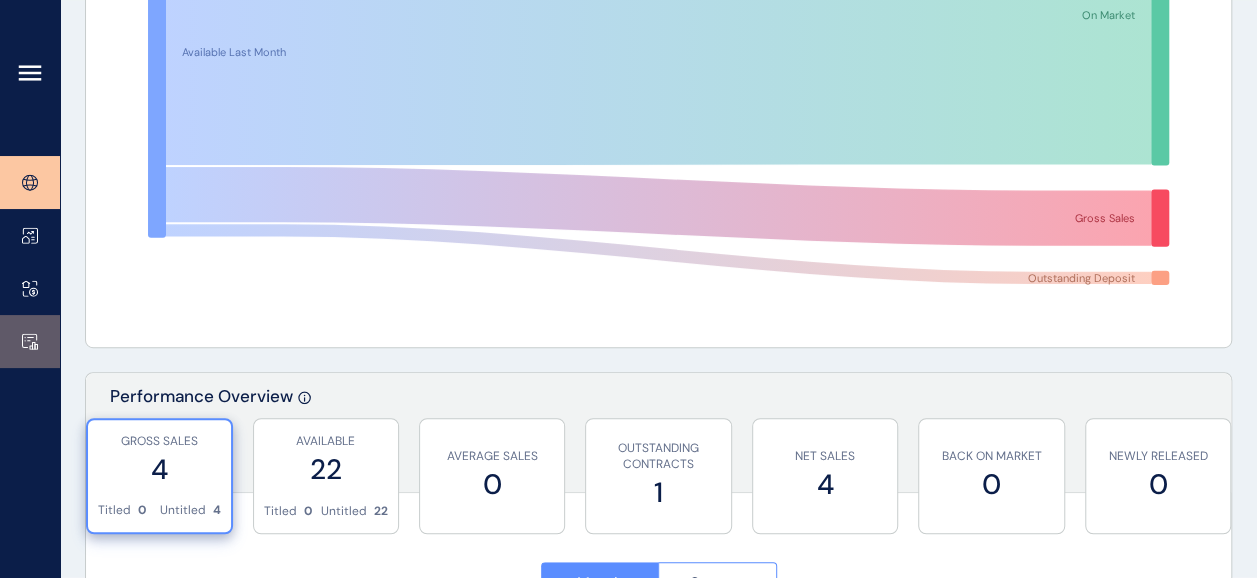 click 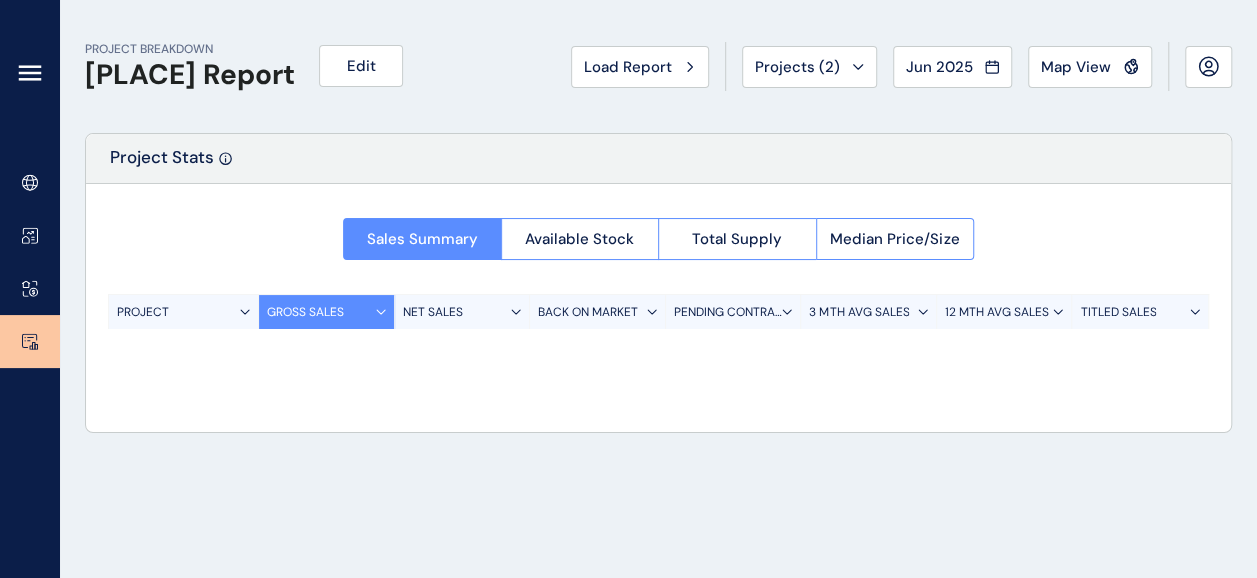 scroll, scrollTop: 0, scrollLeft: 0, axis: both 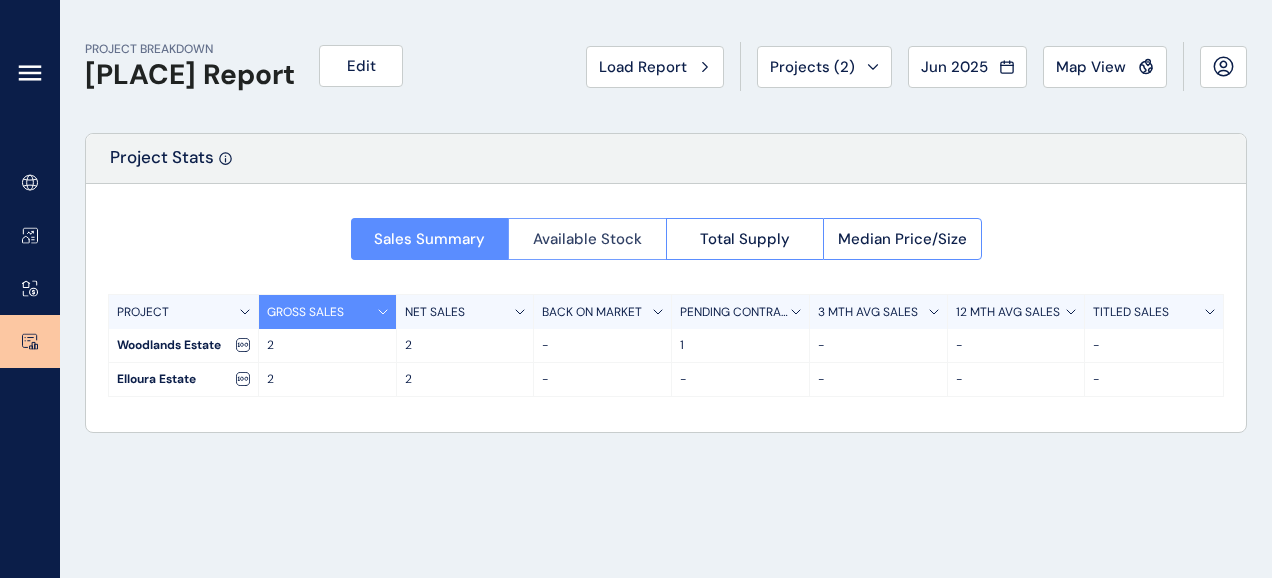 click on "Available Stock" at bounding box center (587, 239) 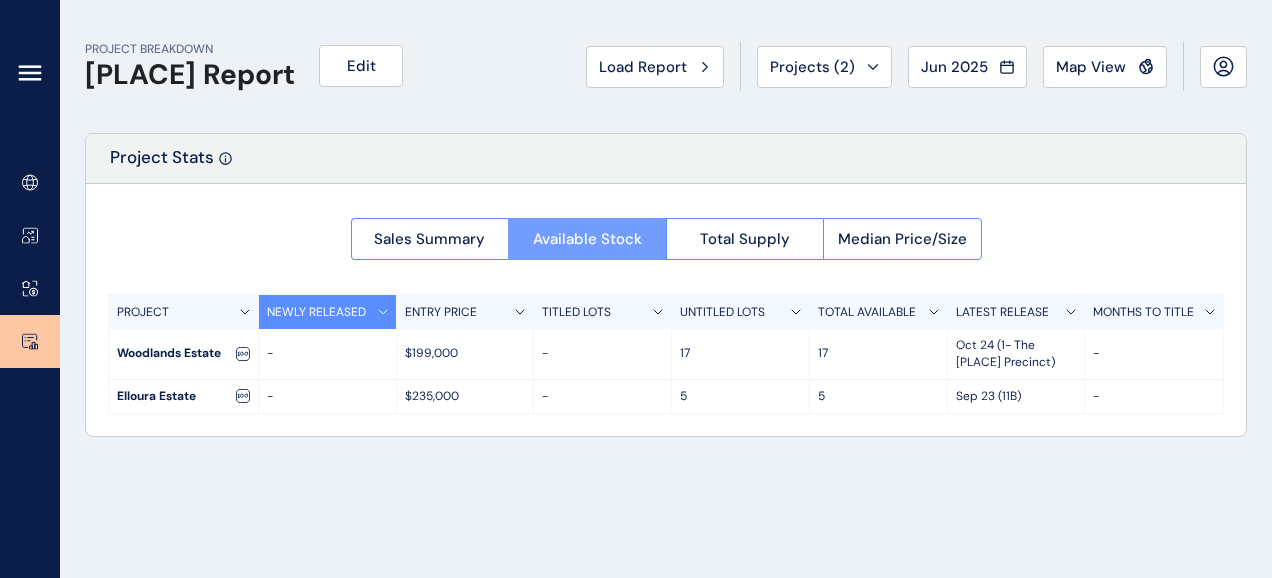type 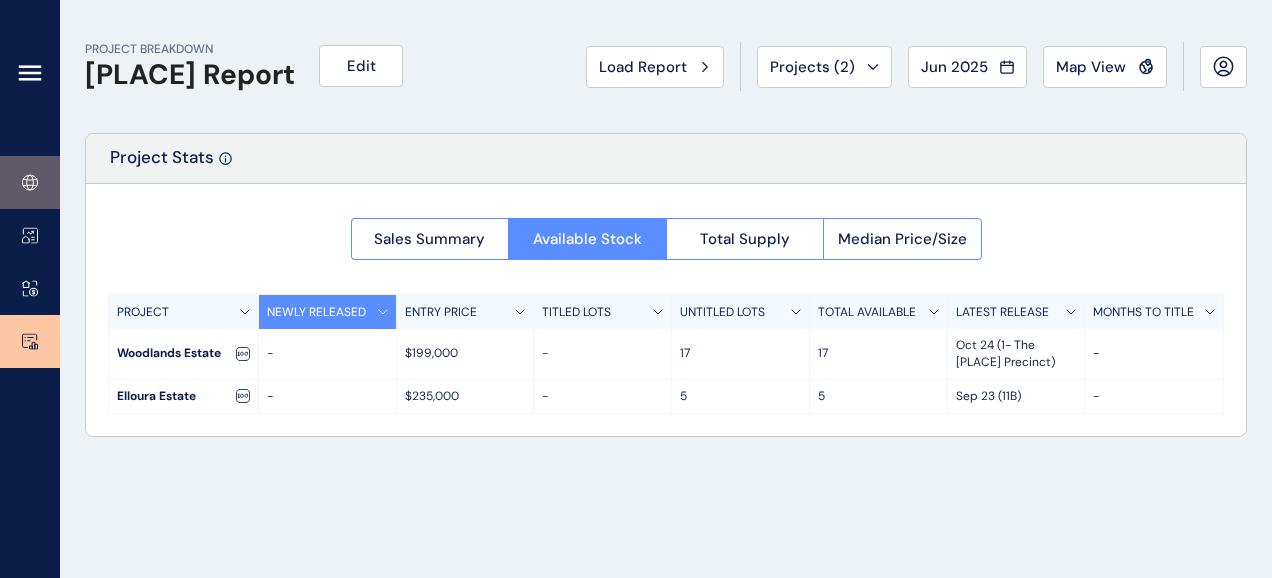 click at bounding box center [30, 182] 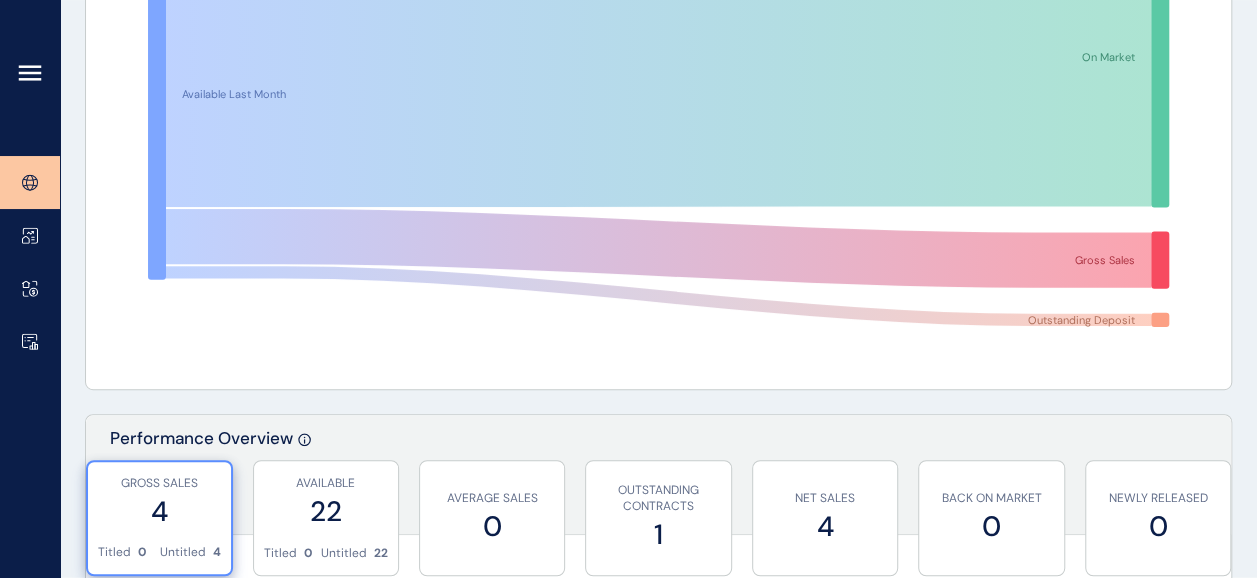 scroll, scrollTop: 345, scrollLeft: 0, axis: vertical 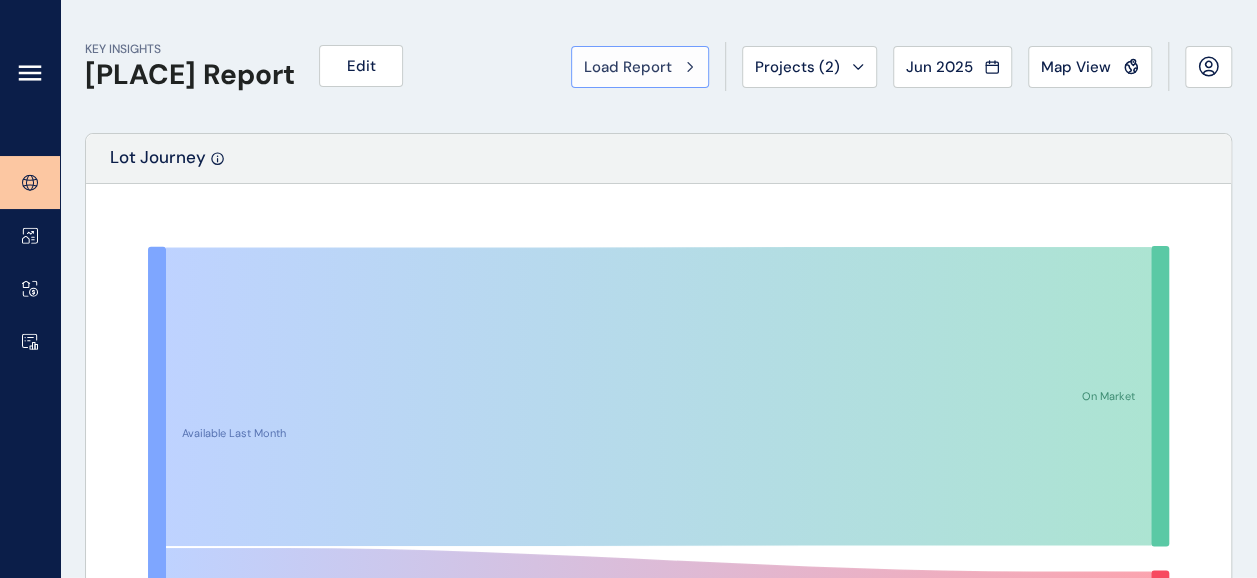 click on "Load Report" at bounding box center (628, 67) 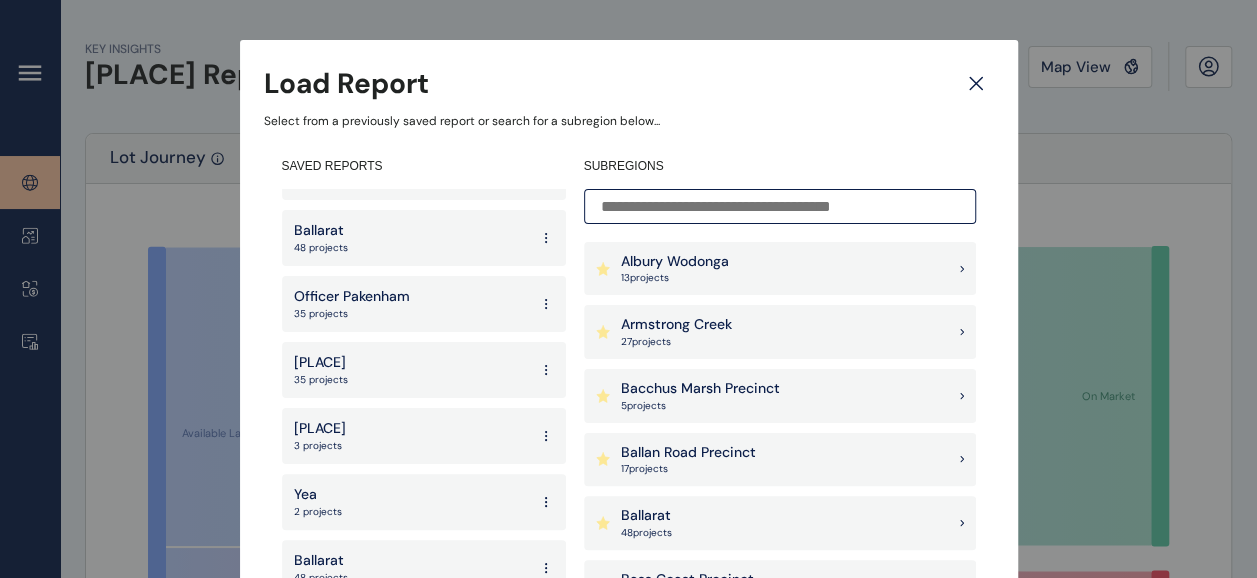 scroll, scrollTop: 525, scrollLeft: 0, axis: vertical 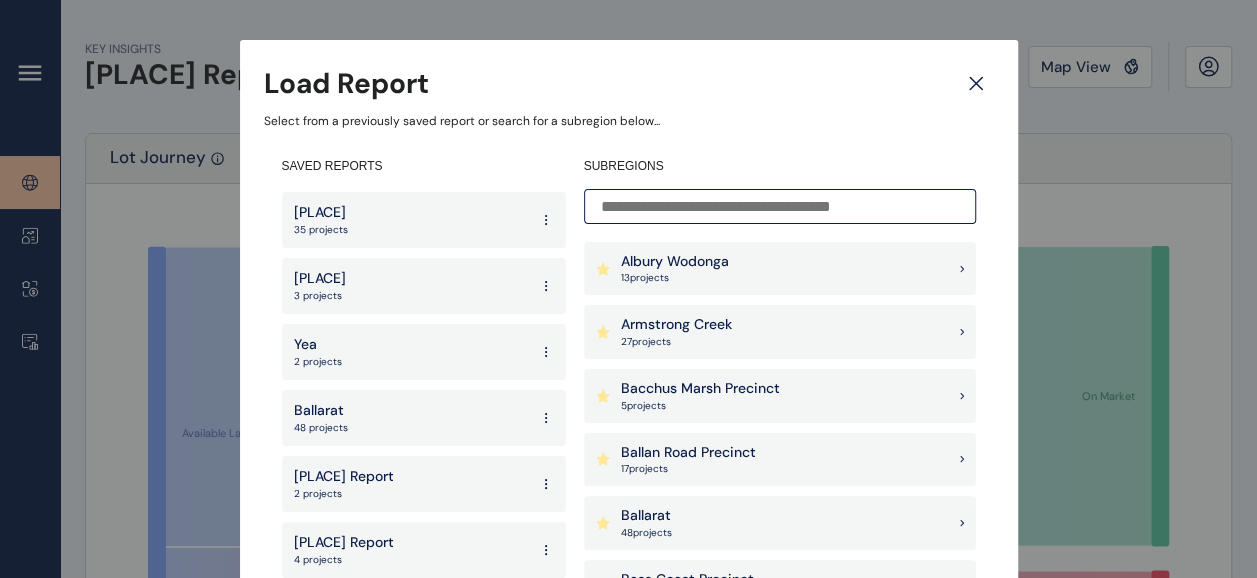 click on "2 projects" at bounding box center [318, 362] 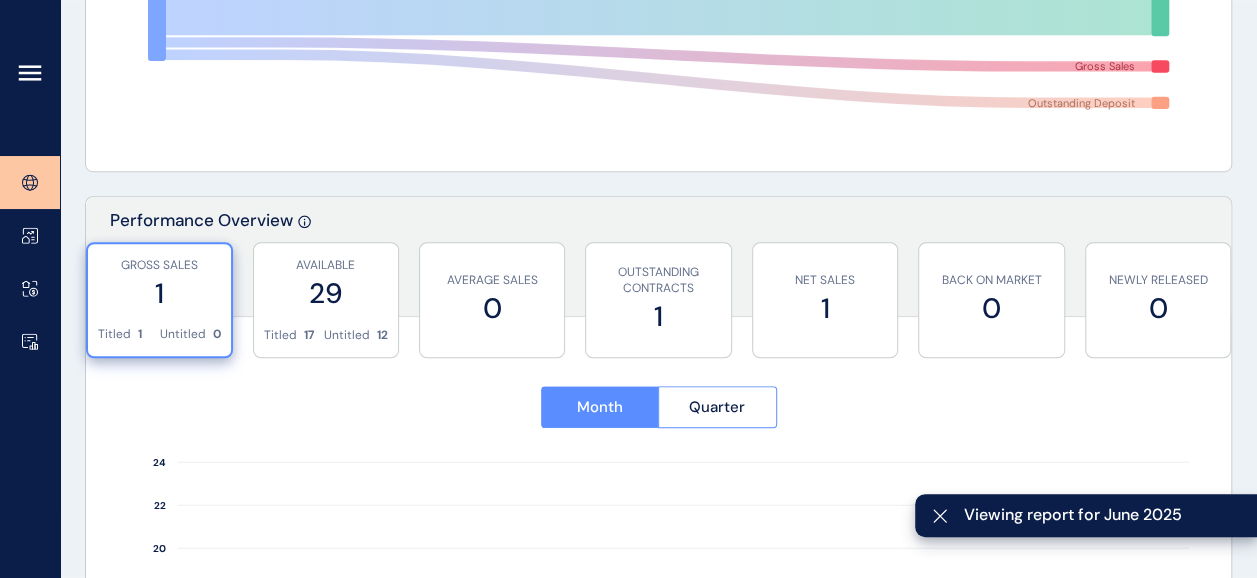 scroll, scrollTop: 564, scrollLeft: 0, axis: vertical 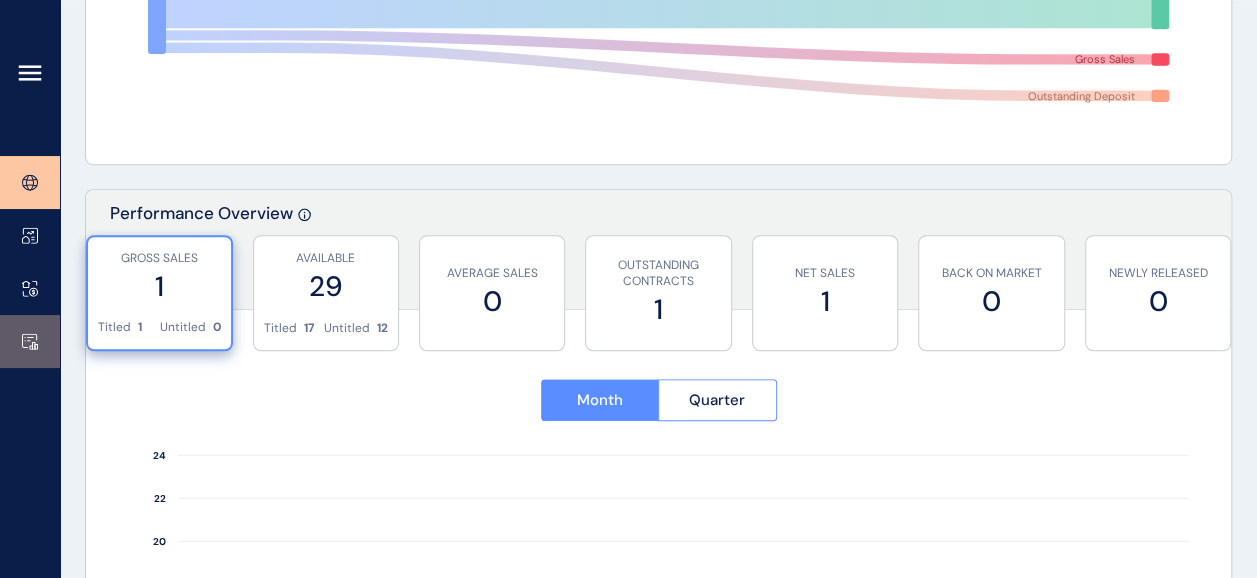 click 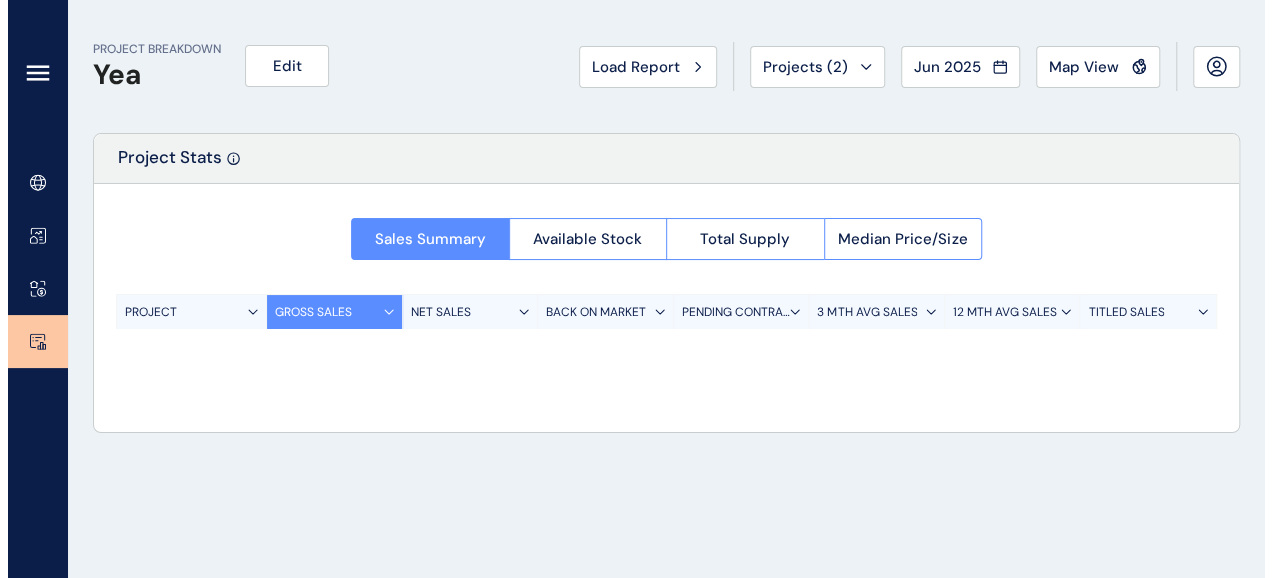 scroll, scrollTop: 0, scrollLeft: 0, axis: both 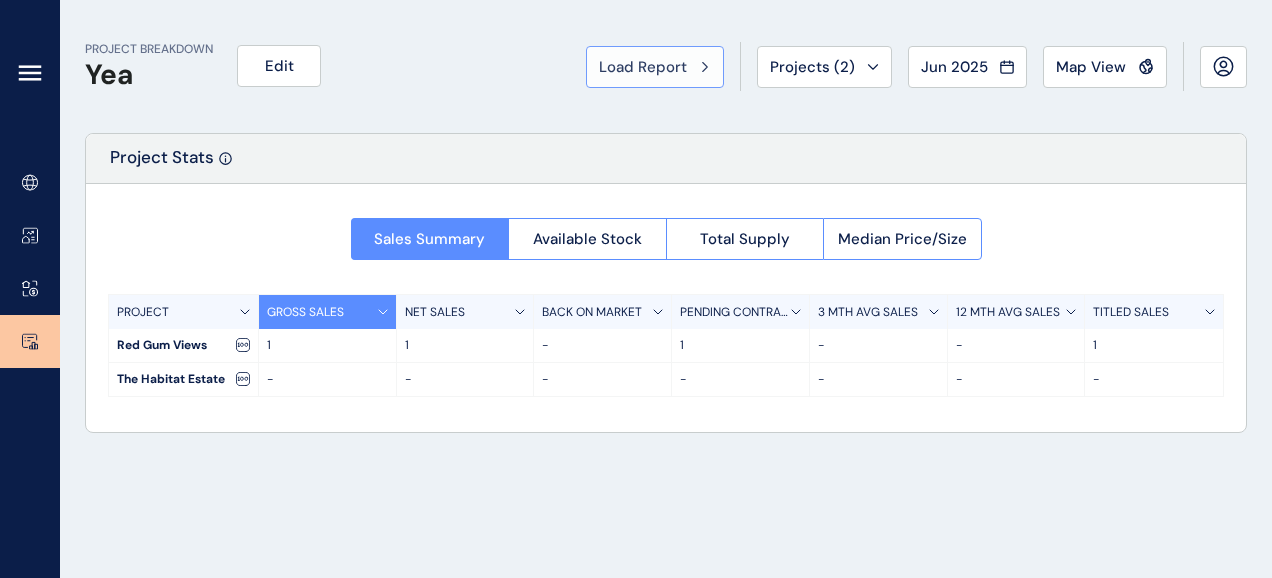 click on "Load Report" at bounding box center [643, 67] 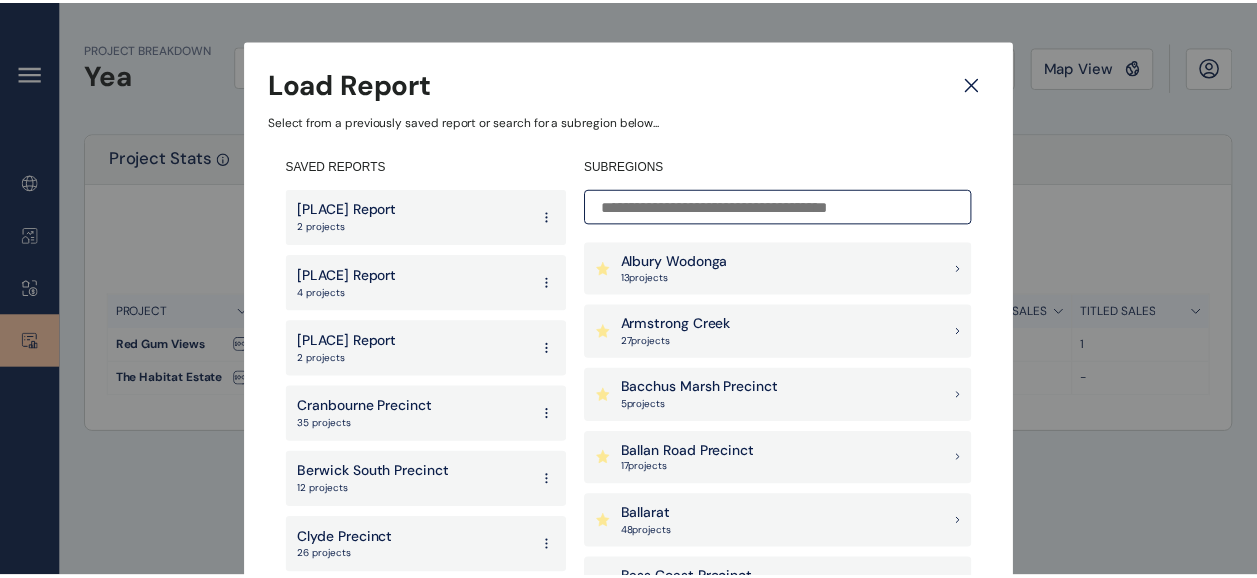 scroll, scrollTop: 749, scrollLeft: 0, axis: vertical 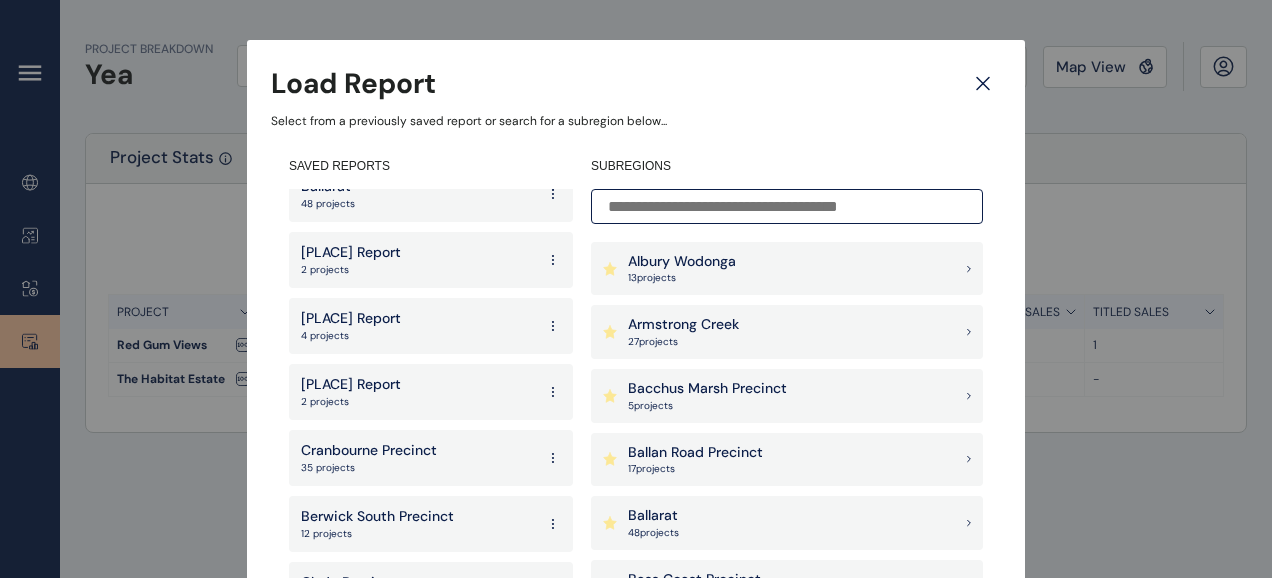 click on "2 projects" at bounding box center (351, 270) 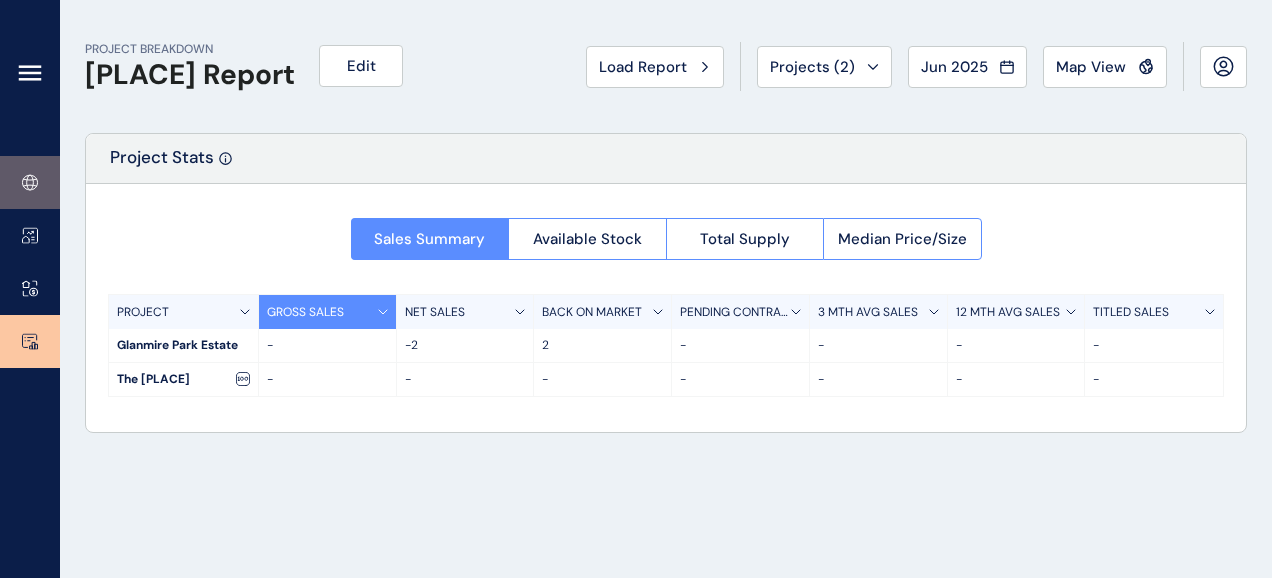 click at bounding box center (30, 182) 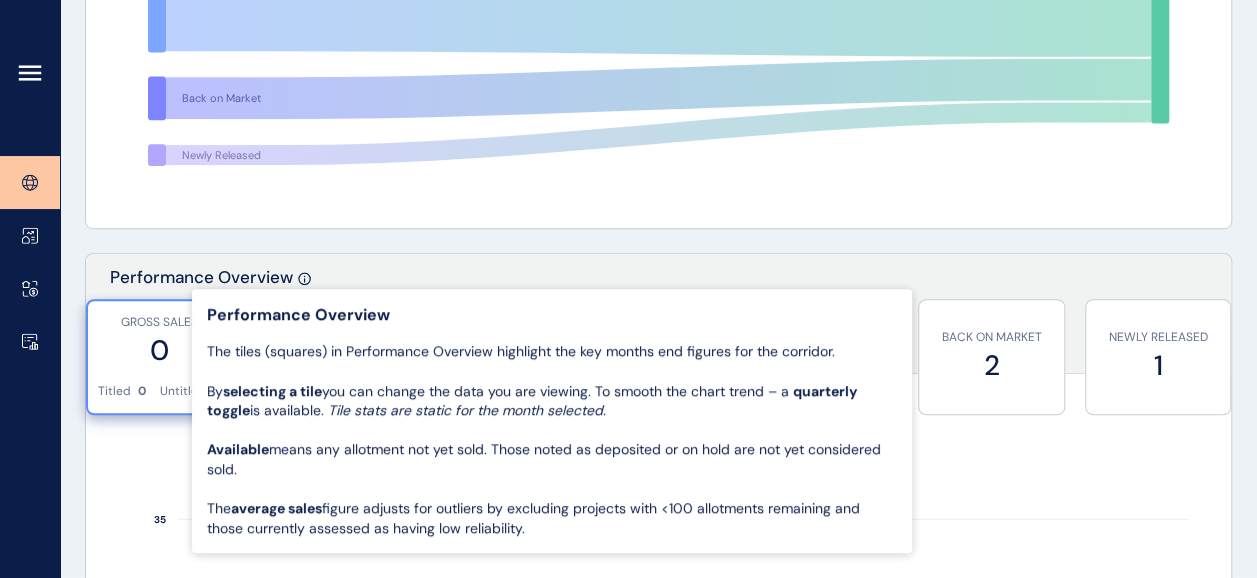 scroll, scrollTop: 501, scrollLeft: 0, axis: vertical 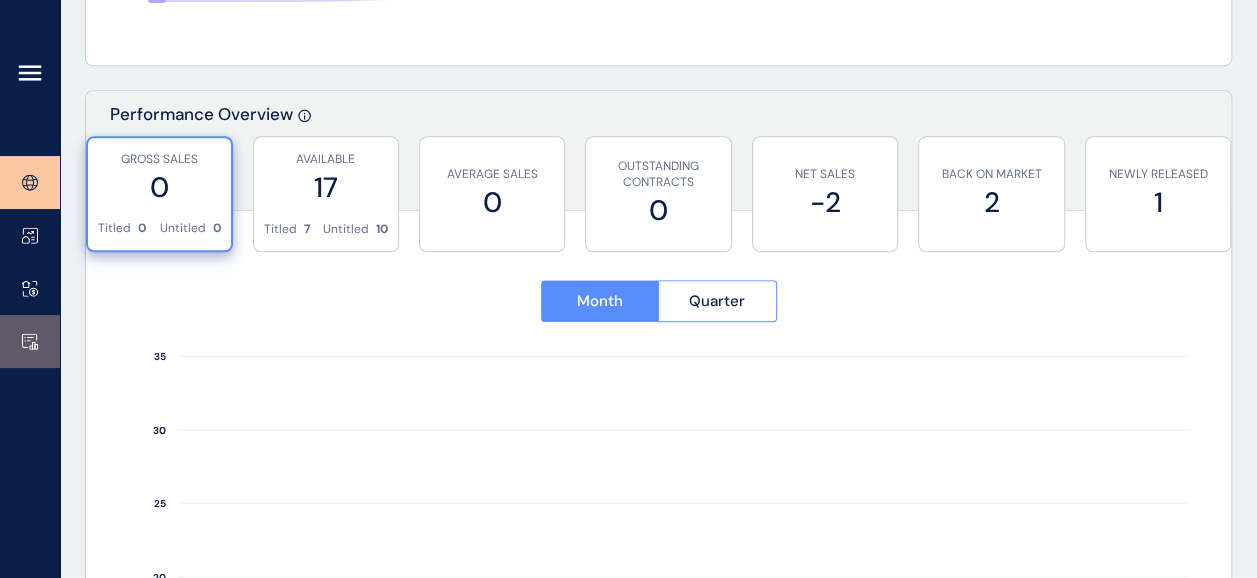 click at bounding box center [30, 341] 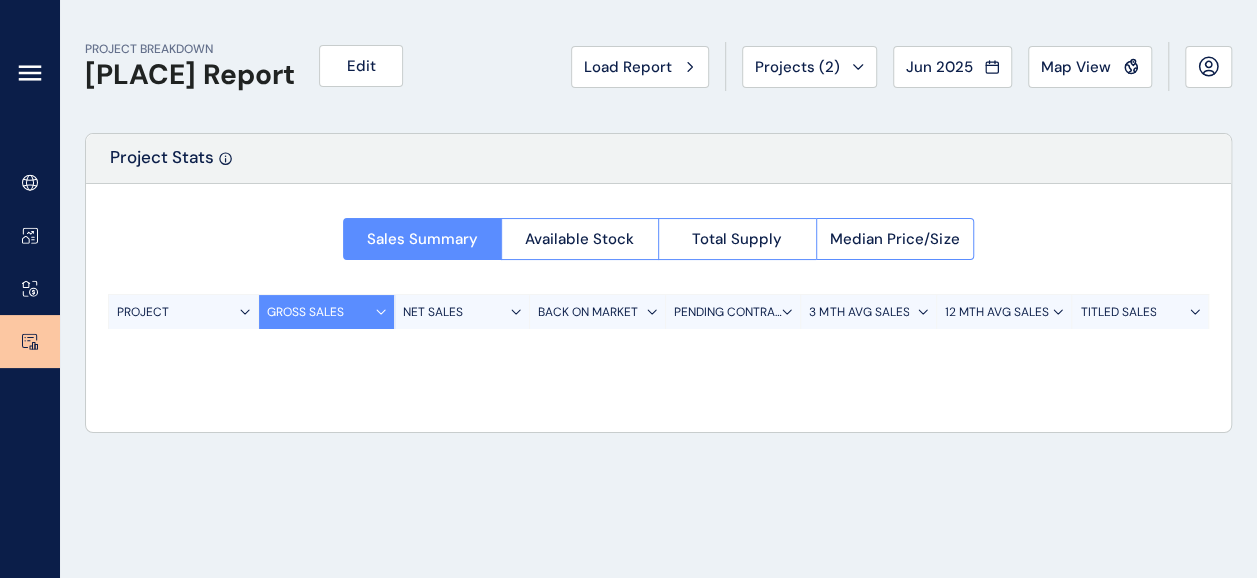 scroll, scrollTop: 0, scrollLeft: 0, axis: both 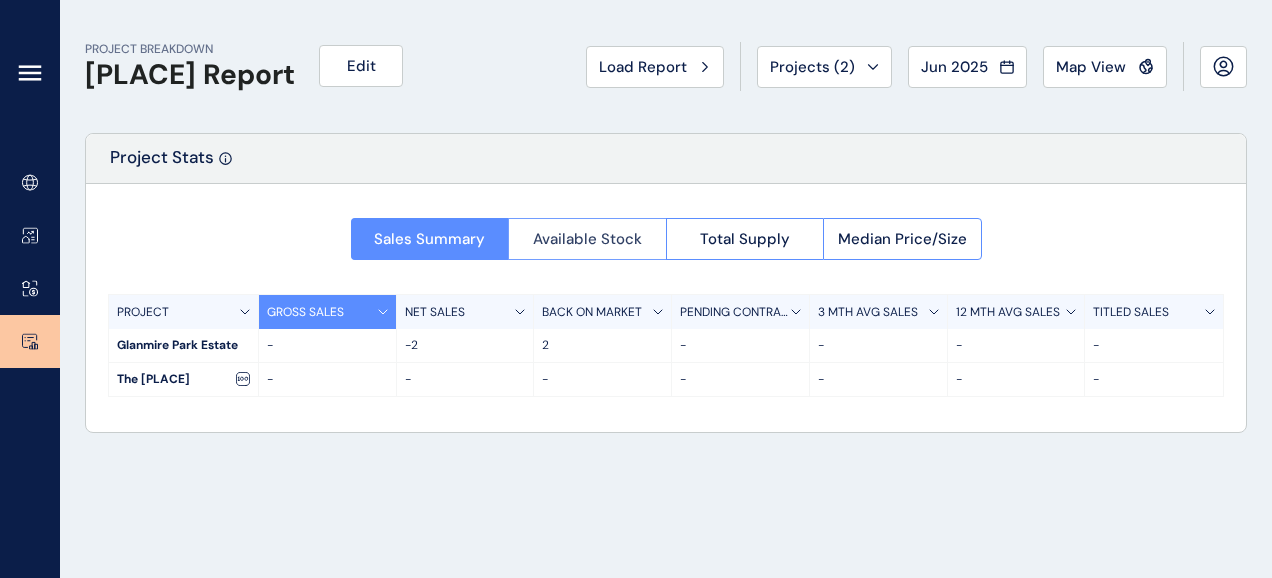 click on "Available Stock" at bounding box center [587, 239] 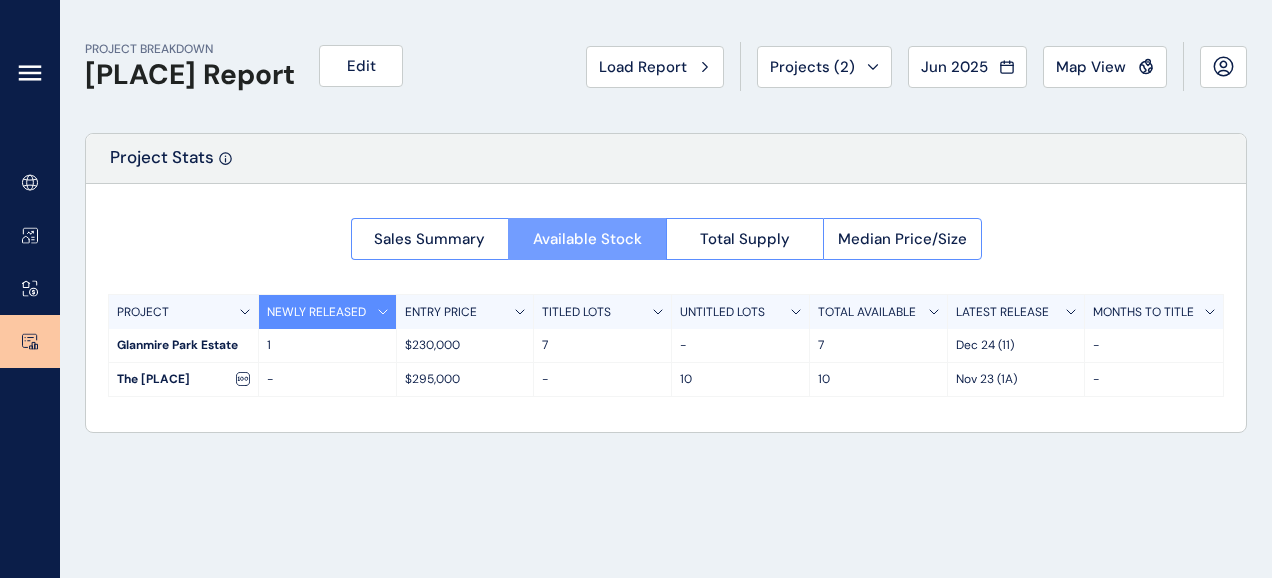 type 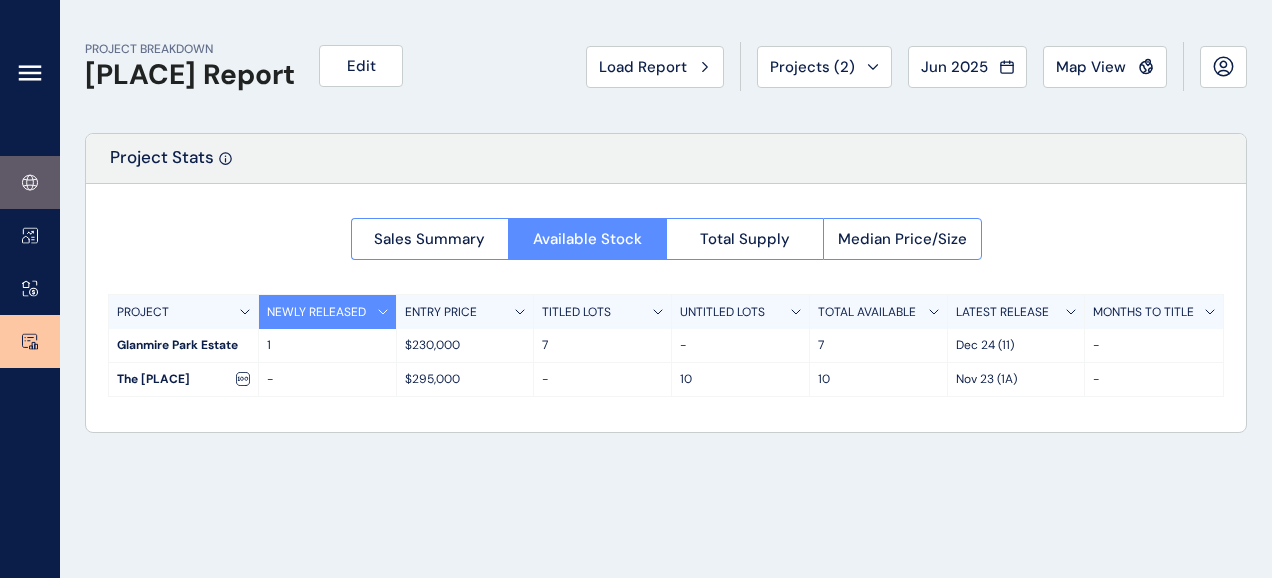 click at bounding box center [30, 182] 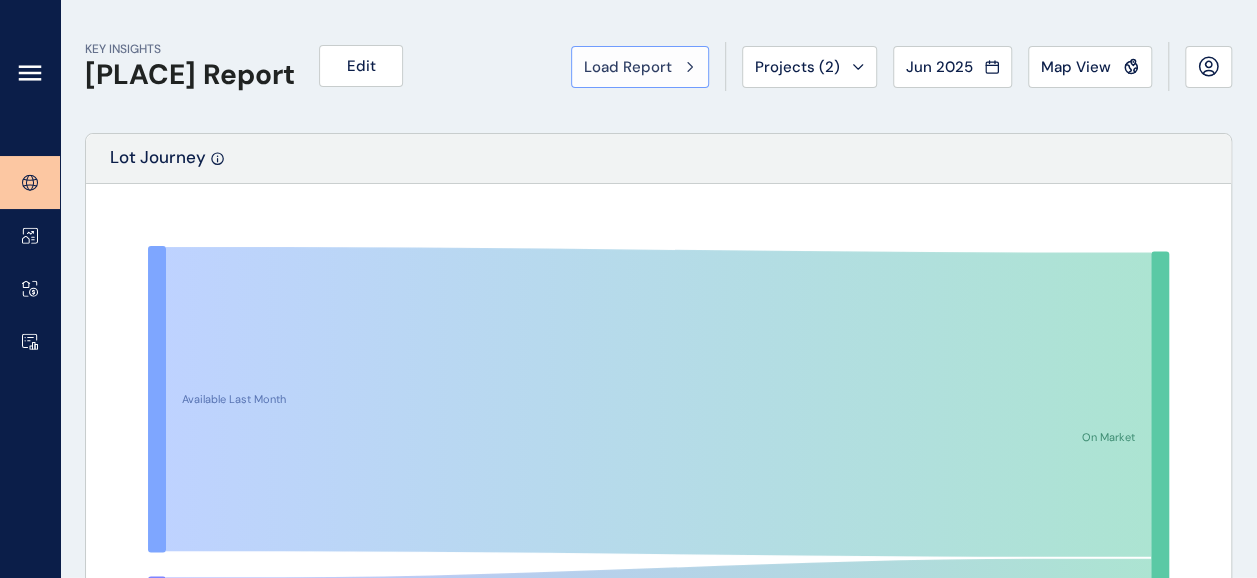 click on "Load Report" at bounding box center (628, 67) 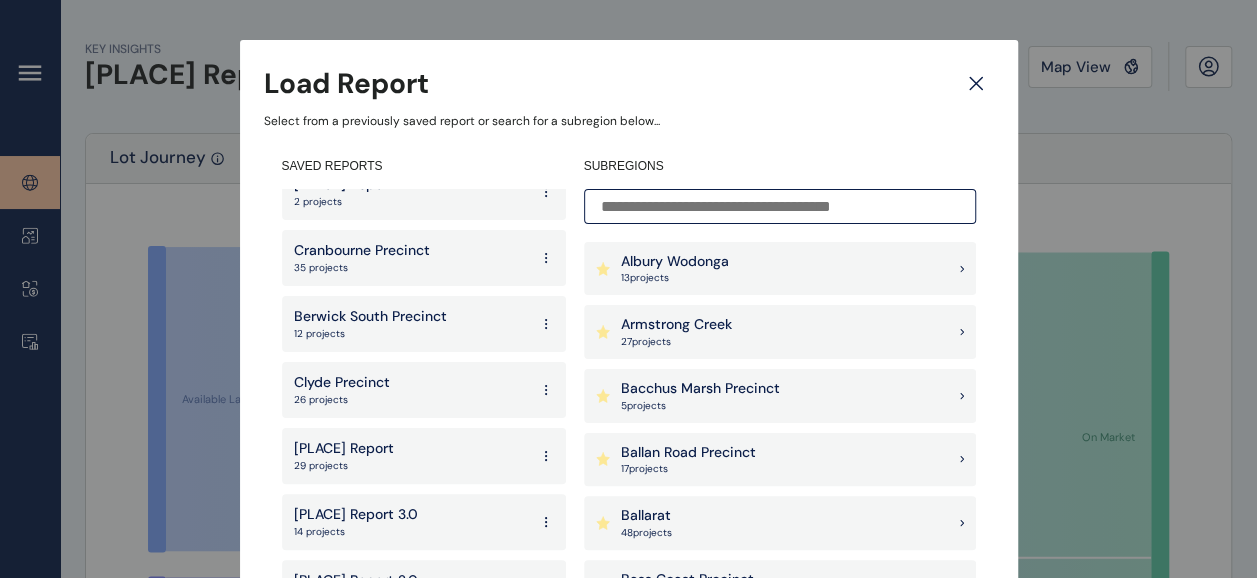 scroll, scrollTop: 1220, scrollLeft: 0, axis: vertical 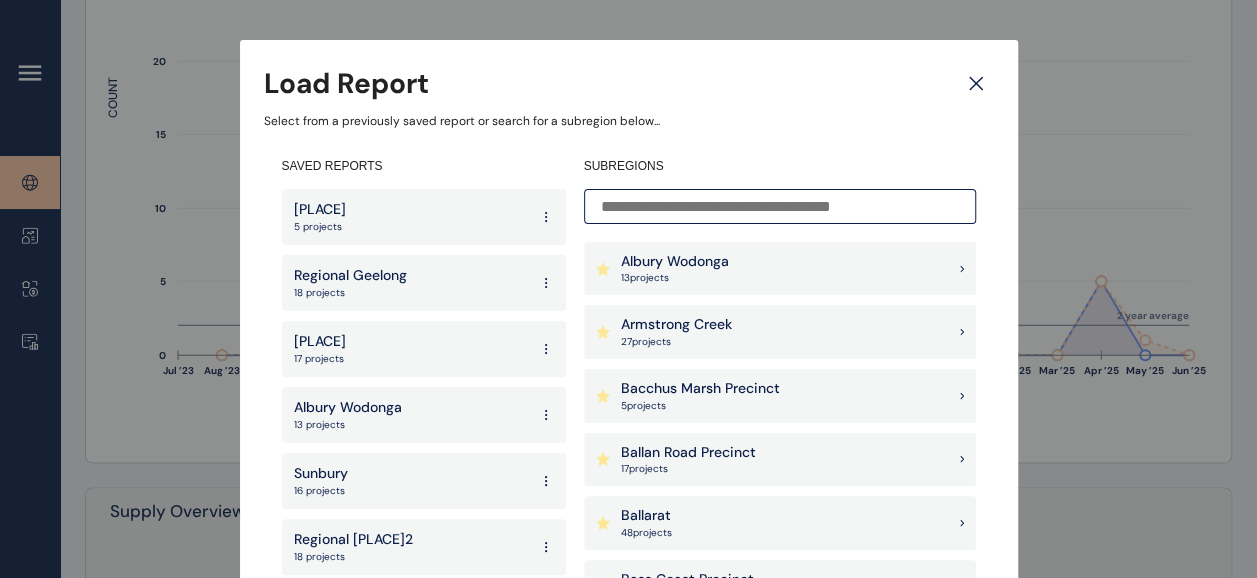 click on "Regional Geelong" at bounding box center (350, 276) 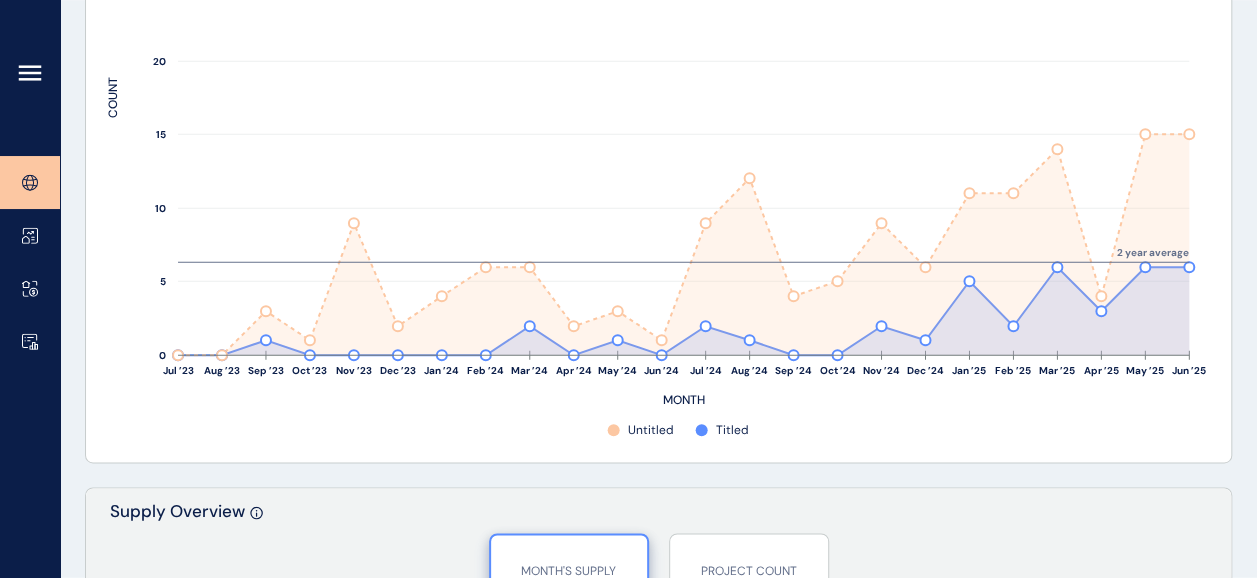 click 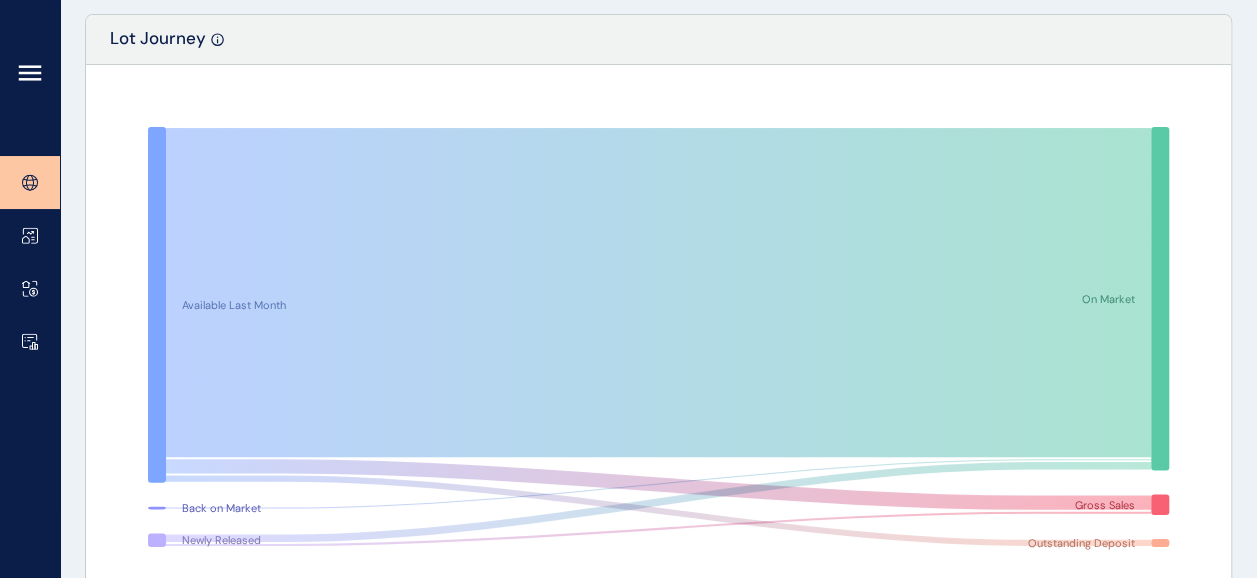 scroll, scrollTop: 0, scrollLeft: 0, axis: both 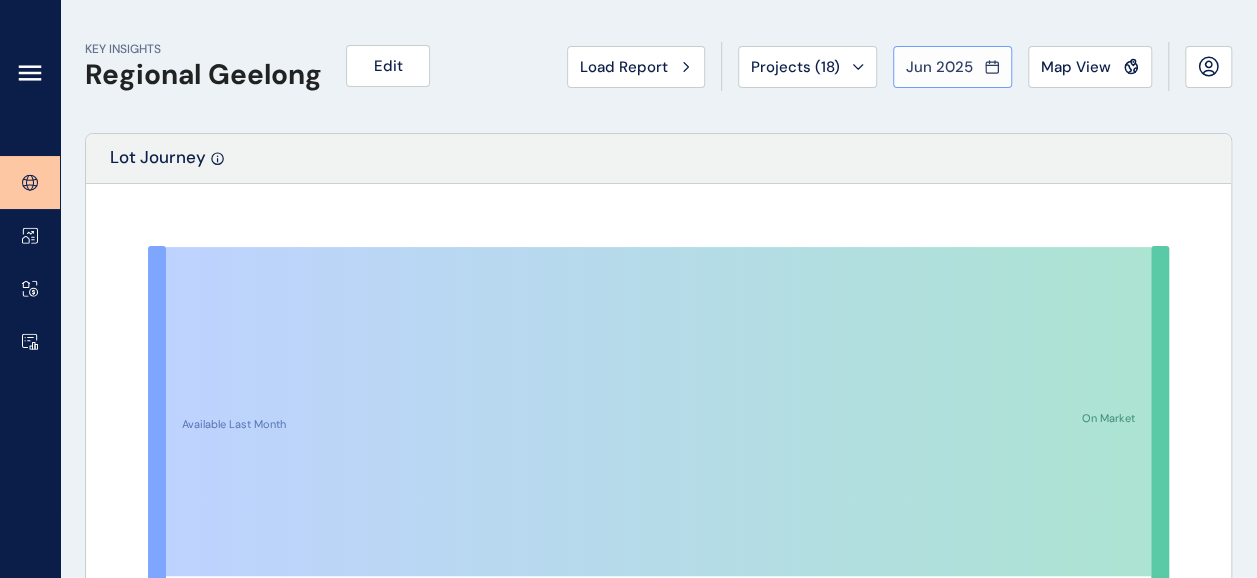 click on "Jun 2025" at bounding box center (952, 67) 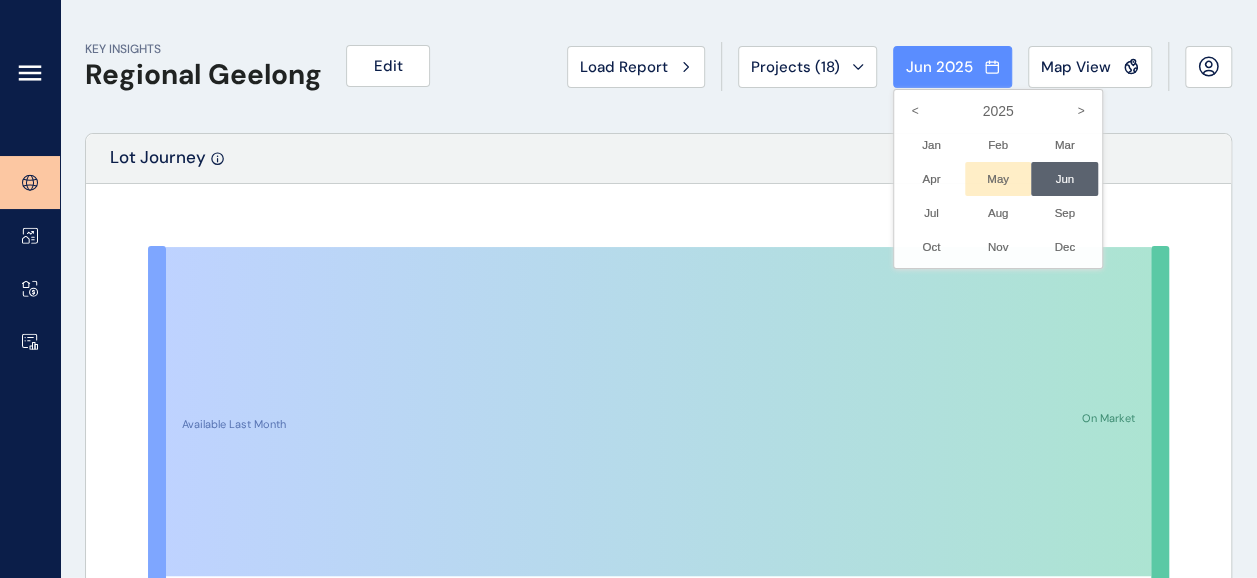 click on "May No report is available for this period. New months are usually published 5 business days after the month start." at bounding box center [998, 179] 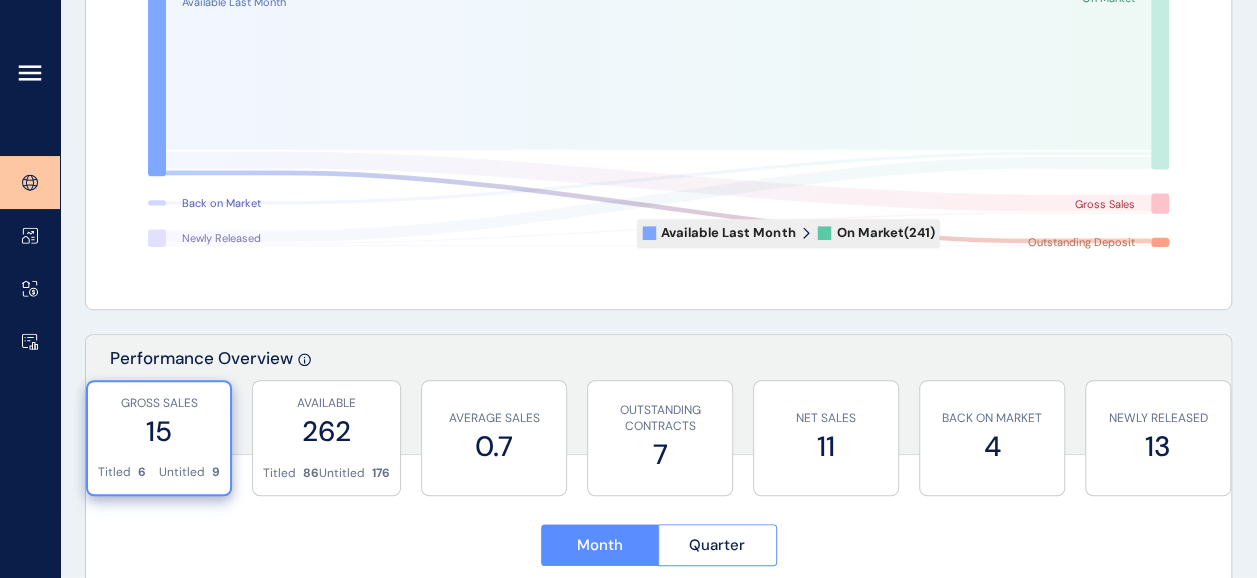 scroll, scrollTop: 0, scrollLeft: 0, axis: both 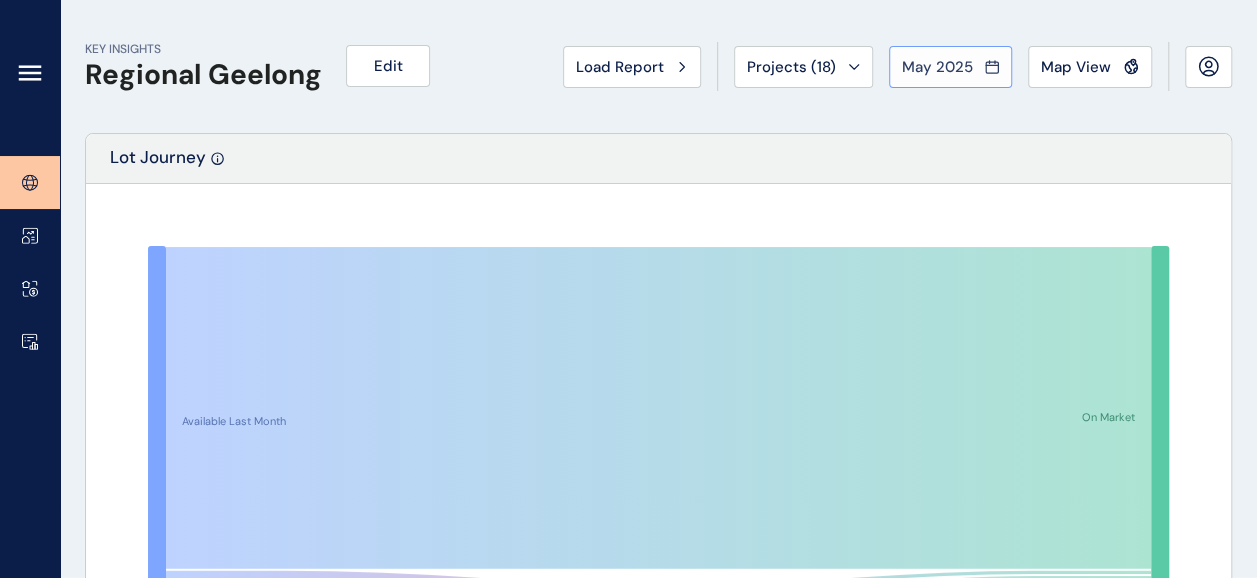 click on "May 2025" at bounding box center (950, 67) 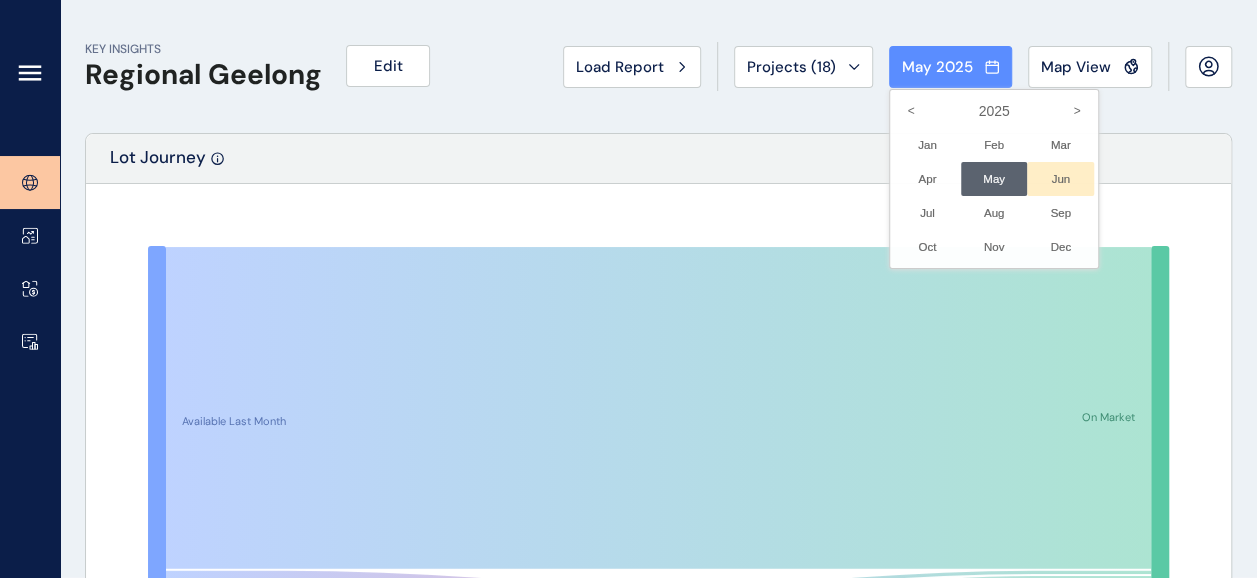 click on "Jun No report is available for this period. New months are usually published 5 business days after the month start." at bounding box center [1060, 179] 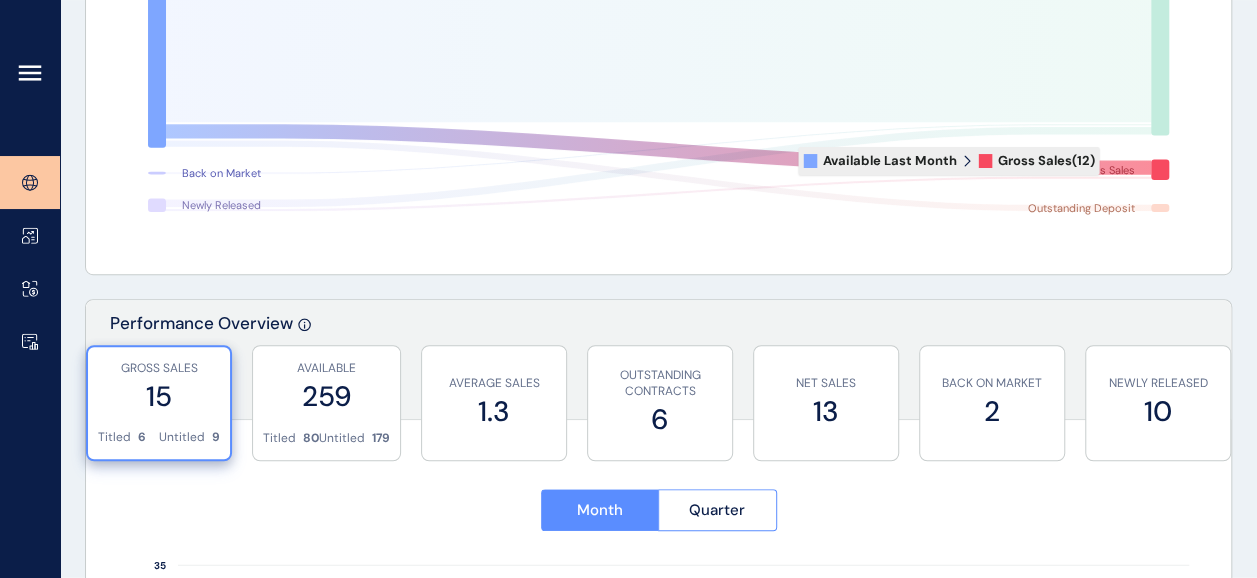 scroll, scrollTop: 455, scrollLeft: 0, axis: vertical 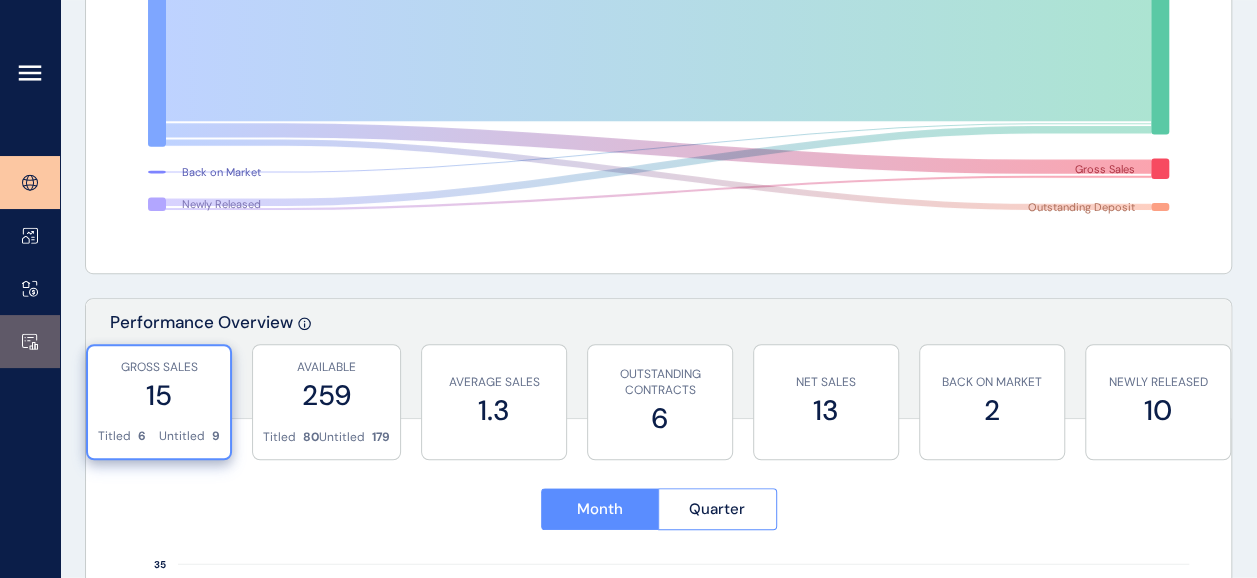click 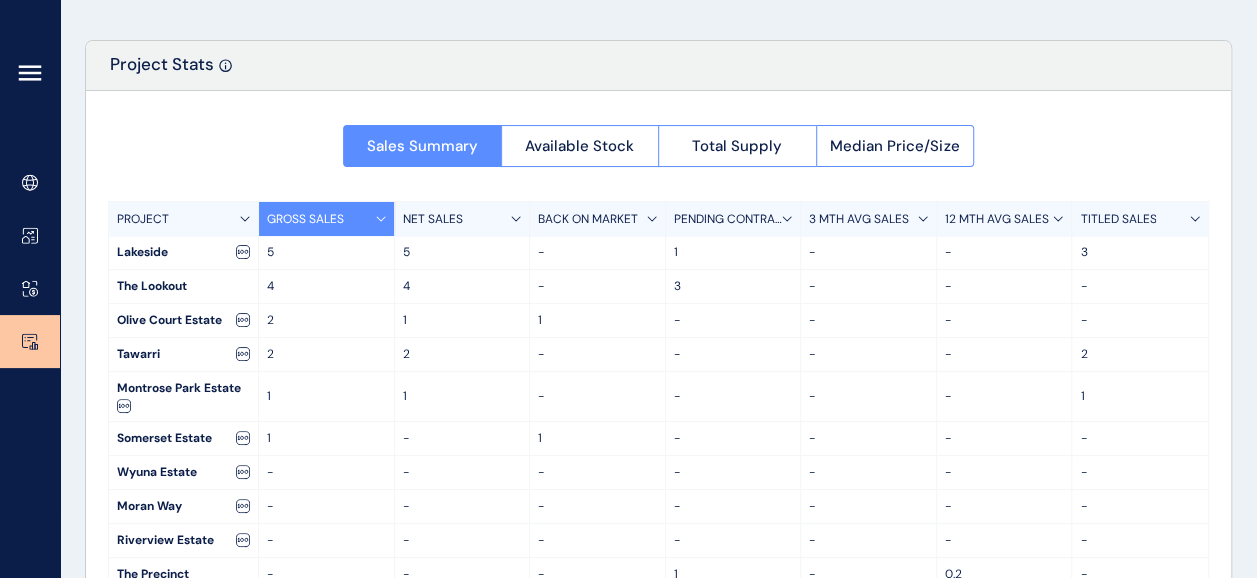 scroll, scrollTop: 124, scrollLeft: 0, axis: vertical 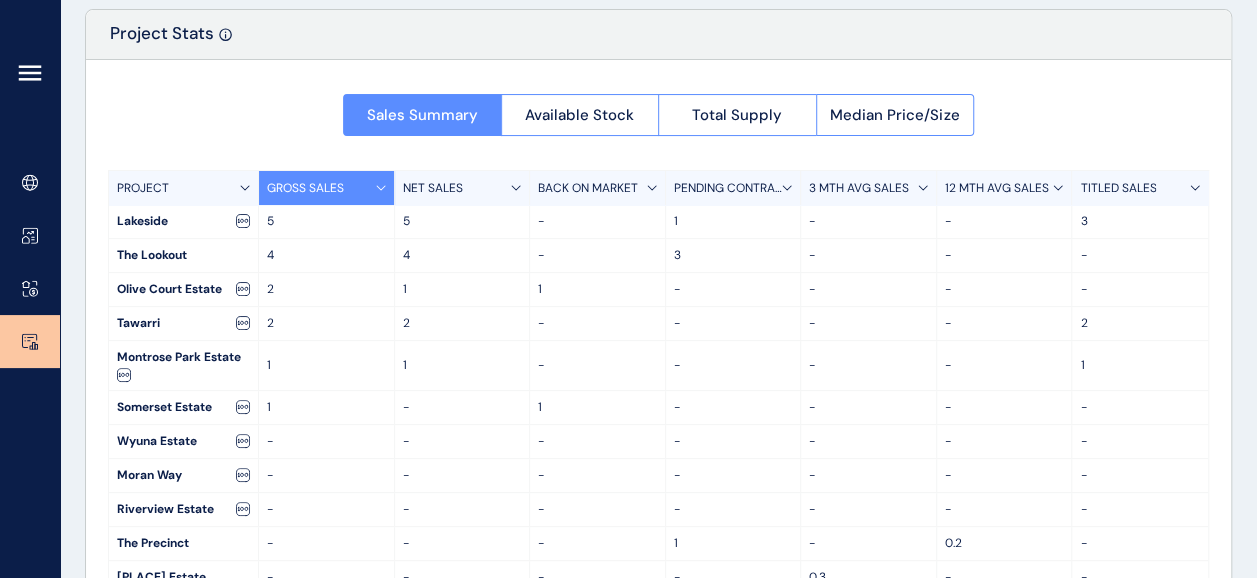 click on "PROJECT BREAKDOWN Regional [PLACE] Edit Load Report Projects ( 18 ) Jun 2025 2025 < > Jan No report is available for this period. New months are usually published 5 business days after the month start. Feb No report is available for this period. New months are usually published 5 business days after the month start. Mar No report is available for this period. New months are usually published 5 business days after the month start. Apr No report is available for this period. New months are usually published 5 business days after the month start. May No report is available for this period. New months are usually published 5 business days after the month start. Jun No report is available for this period. New months are usually published 5 business days after the month start. Jul No report is available for this period. New months are usually published 5 business days after the month start. Aug No report is available for this period. New months are usually published 5 business days after the month start. Sep Oct 5" at bounding box center (658, 296) 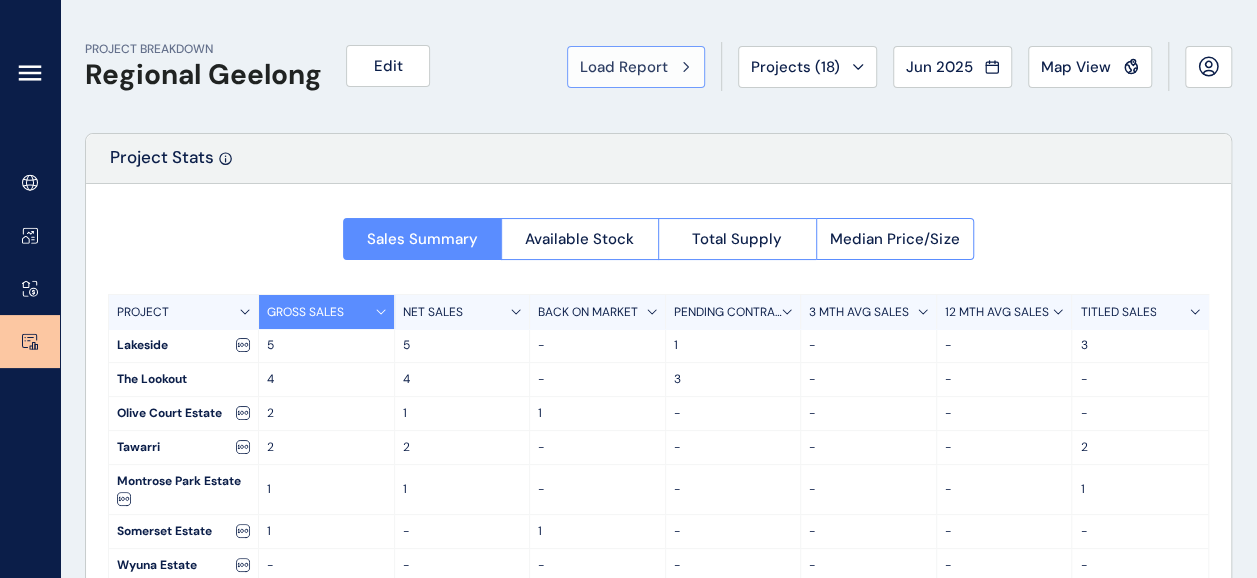 click on "Load Report" at bounding box center (624, 67) 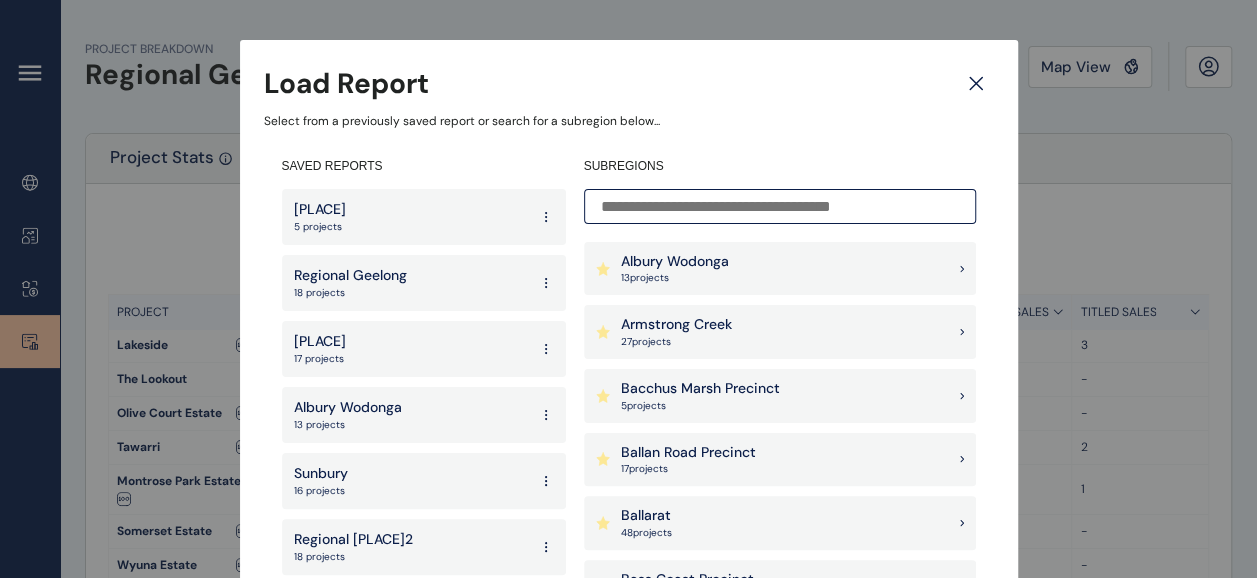 click on "[PLACE] 5 projects" at bounding box center (424, 217) 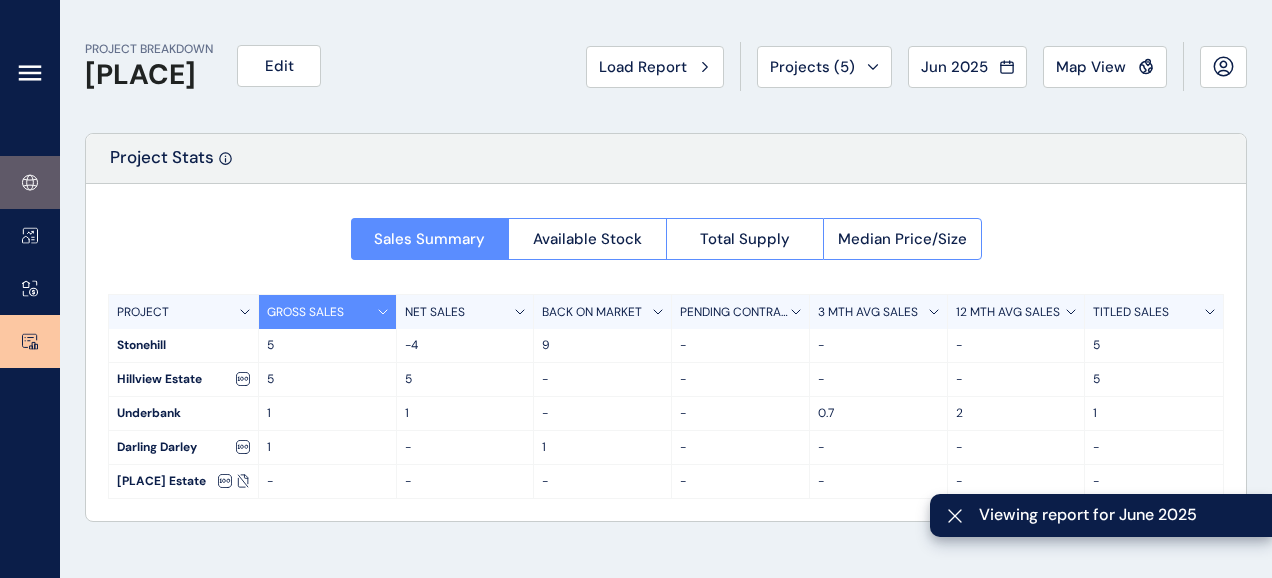click 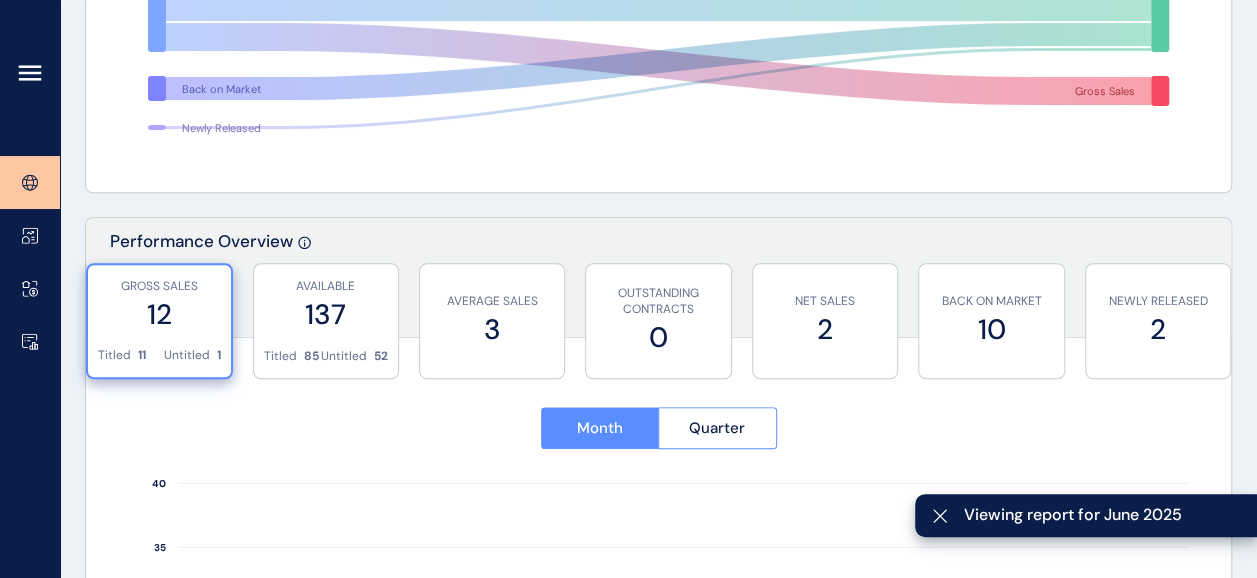 scroll, scrollTop: 537, scrollLeft: 0, axis: vertical 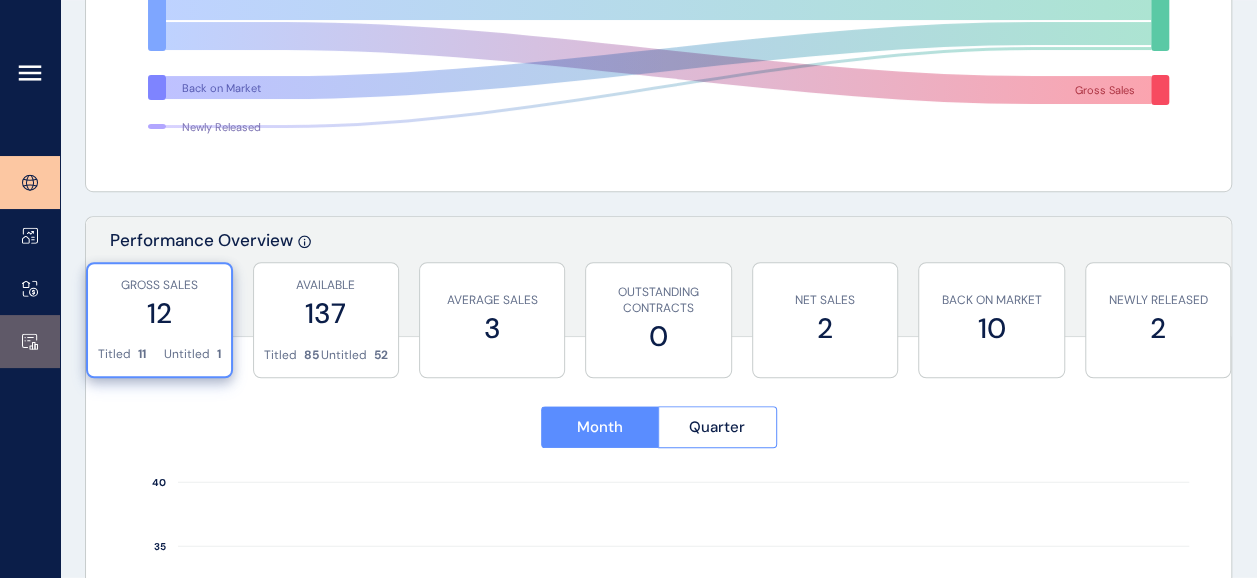 click 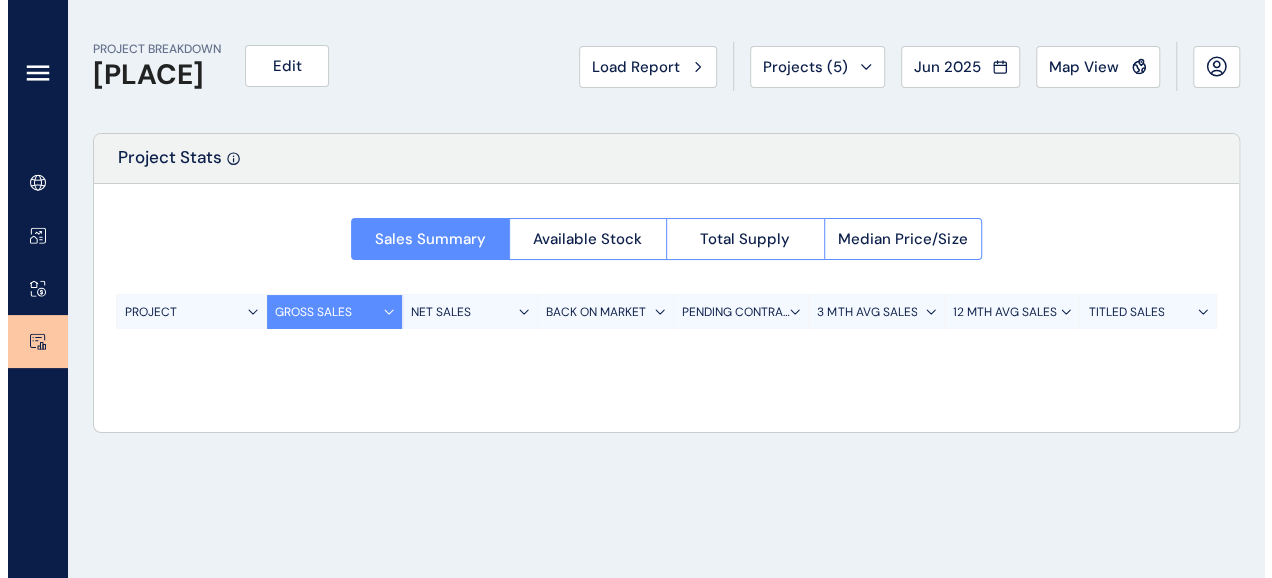 scroll, scrollTop: 0, scrollLeft: 0, axis: both 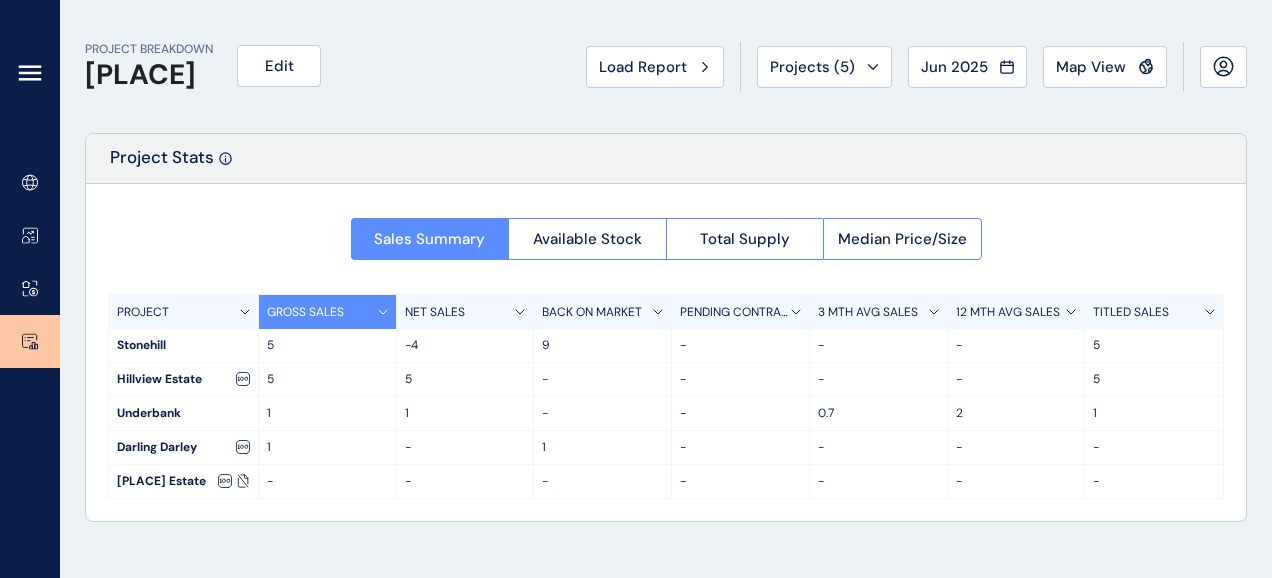 click on "Sales Summary Available Stock Total Supply Median Price/Size PROJECT GROSS SALES NET SALES BACK ON MARKET PENDING CONTRACTS 3 MTH AVG SALES 12 MTH AVG SALES TITLED SALES Stonehill 5 -4 9 - - - 5 Hillview Estate 5 5 - - - - 5 Underbank 1 1 - - 0.7 2 1 Darling Darley 1 - 1 - - - - Queens Brook Estate - - - - - - -" at bounding box center (666, 352) 